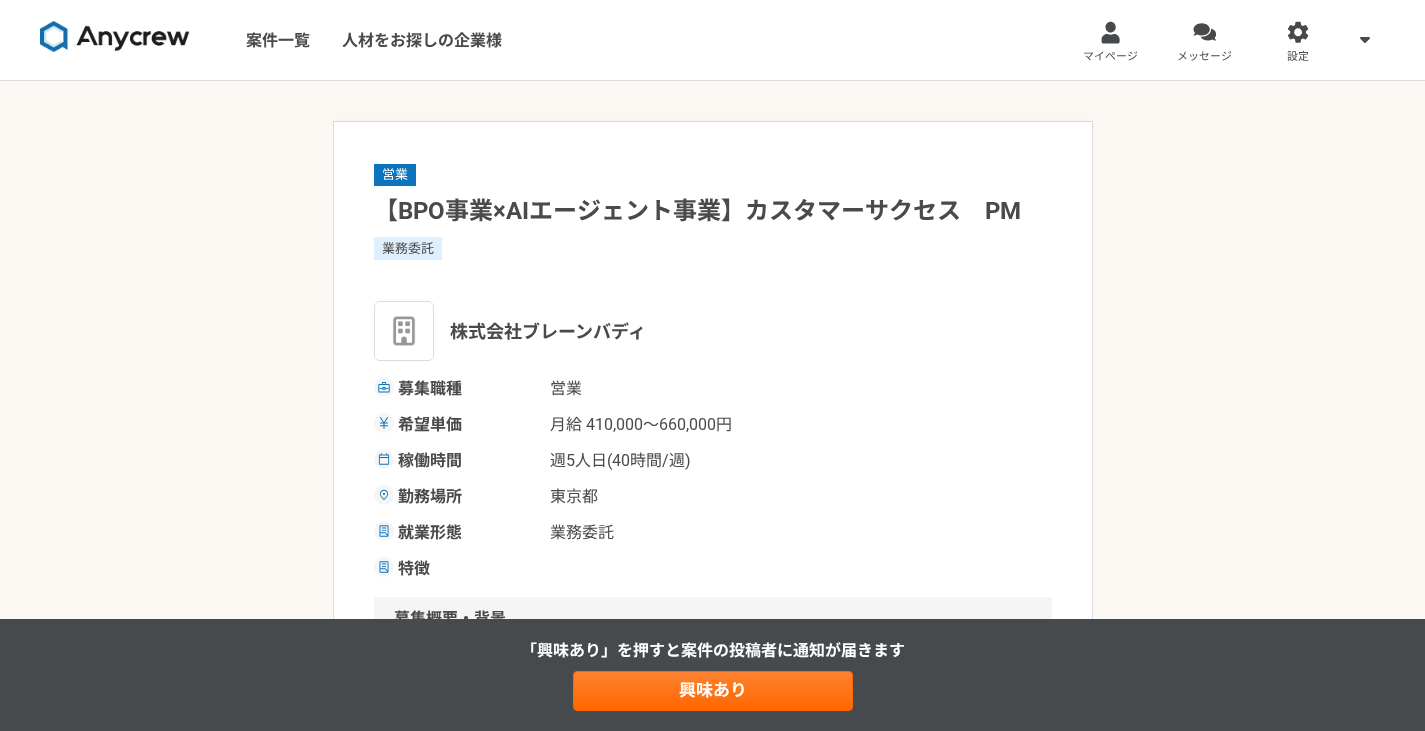scroll, scrollTop: 0, scrollLeft: 0, axis: both 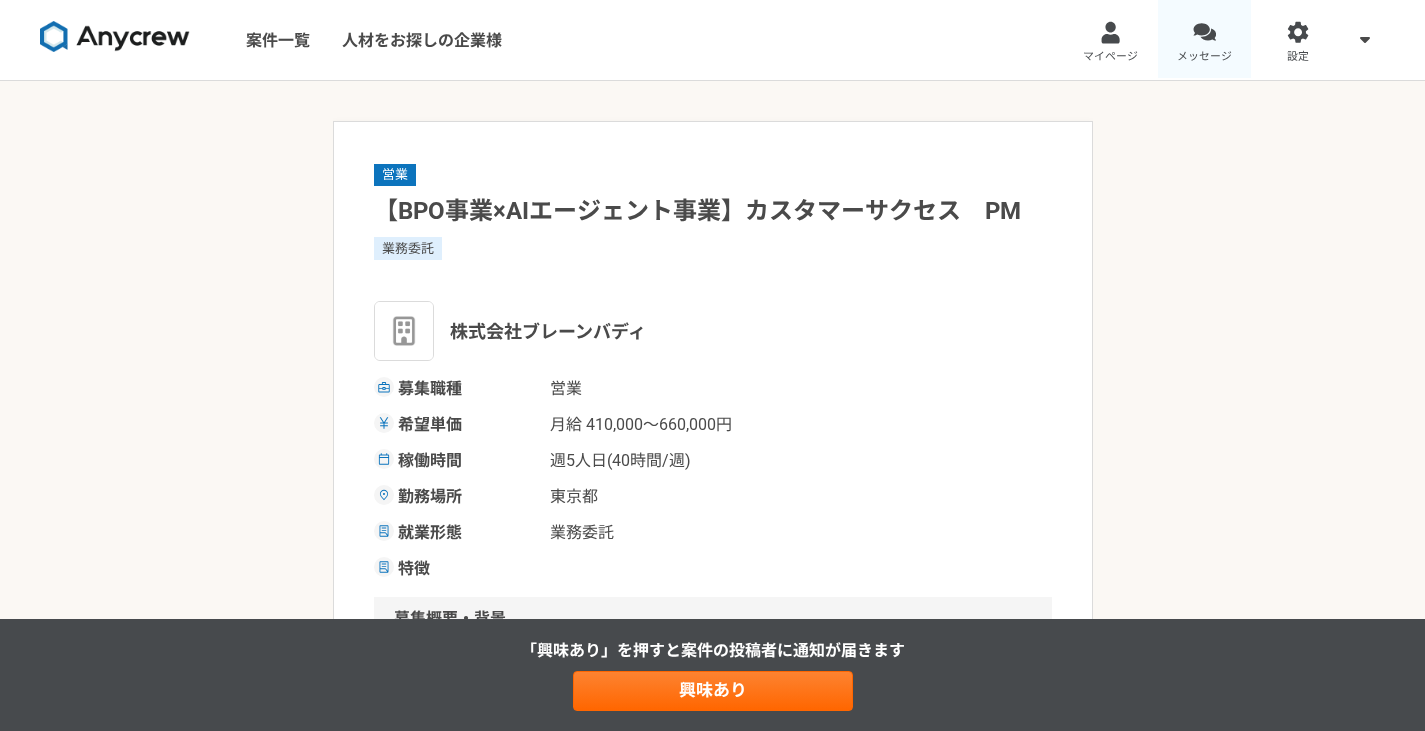 click on "メッセージ" at bounding box center [1205, 40] 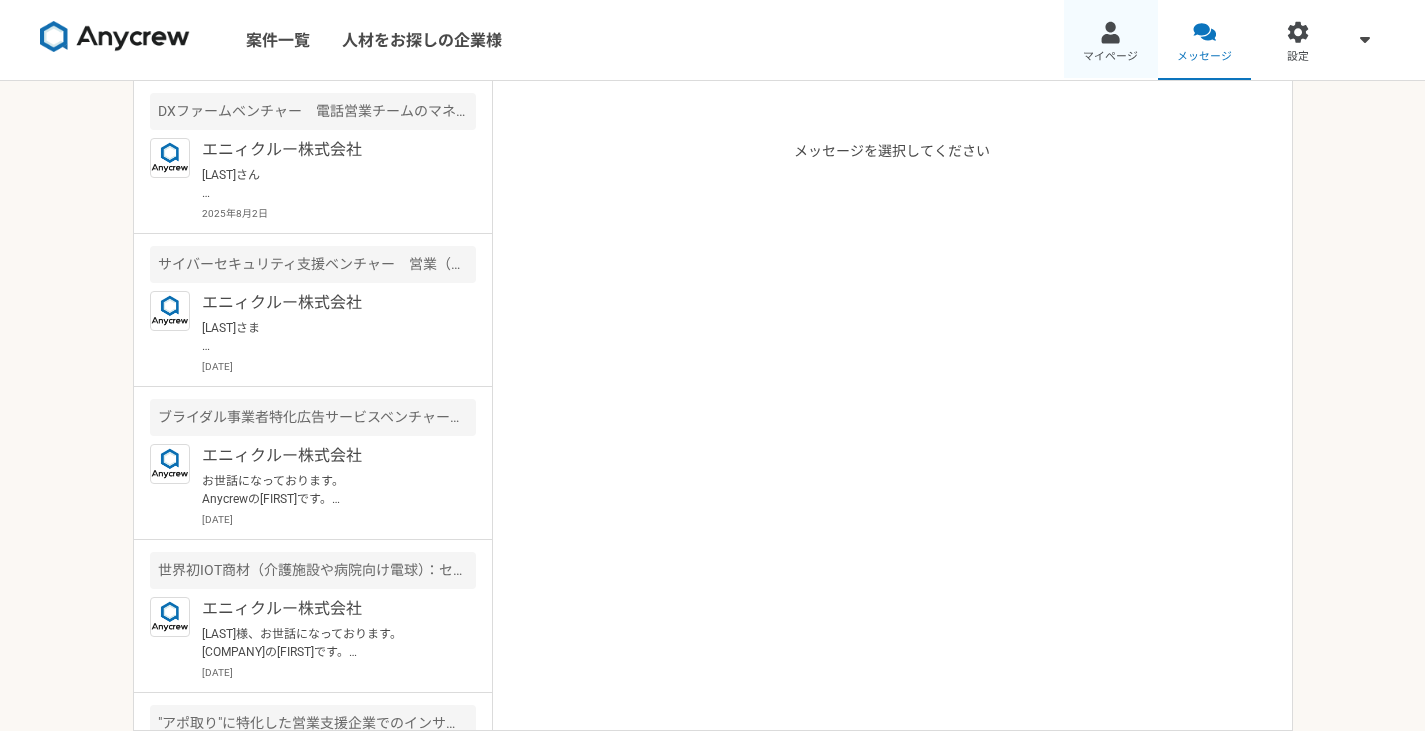 click on "マイページ" at bounding box center [1111, 40] 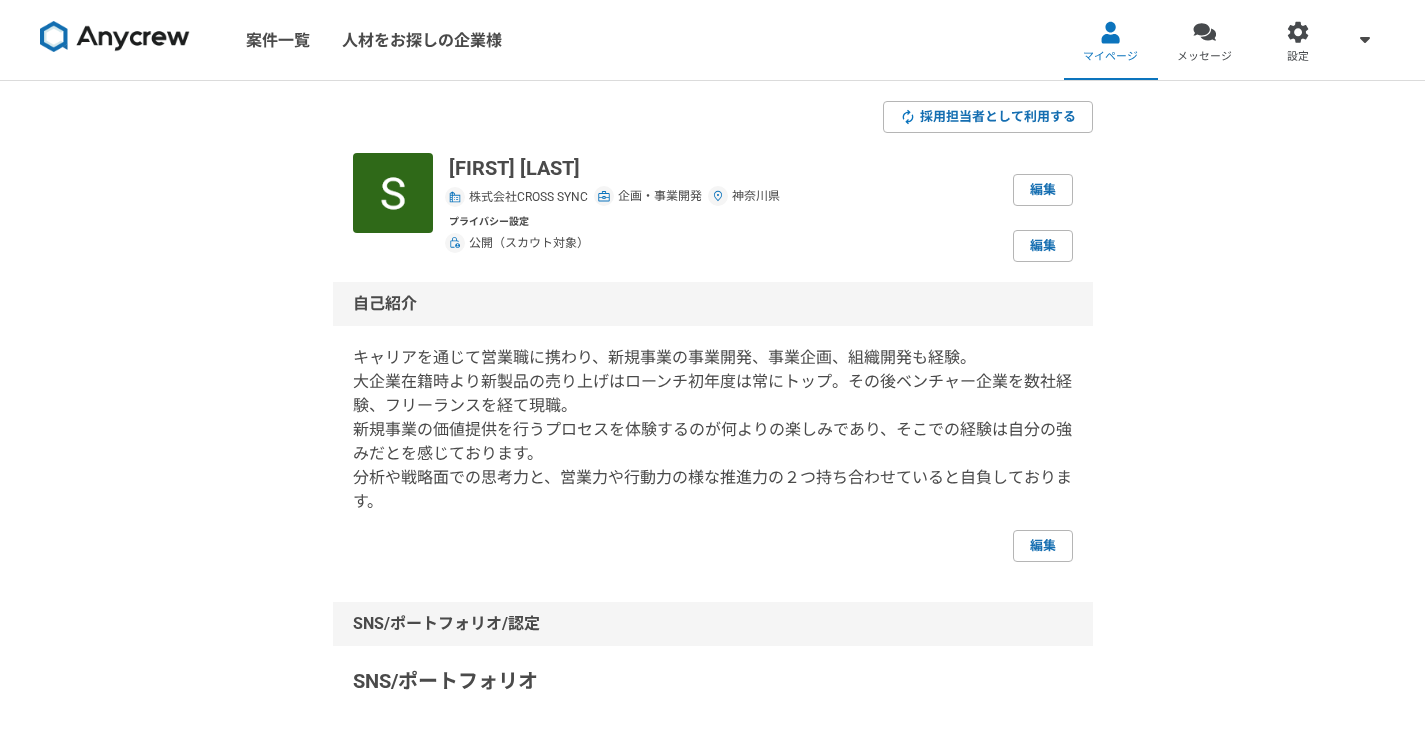 click at bounding box center [115, 37] 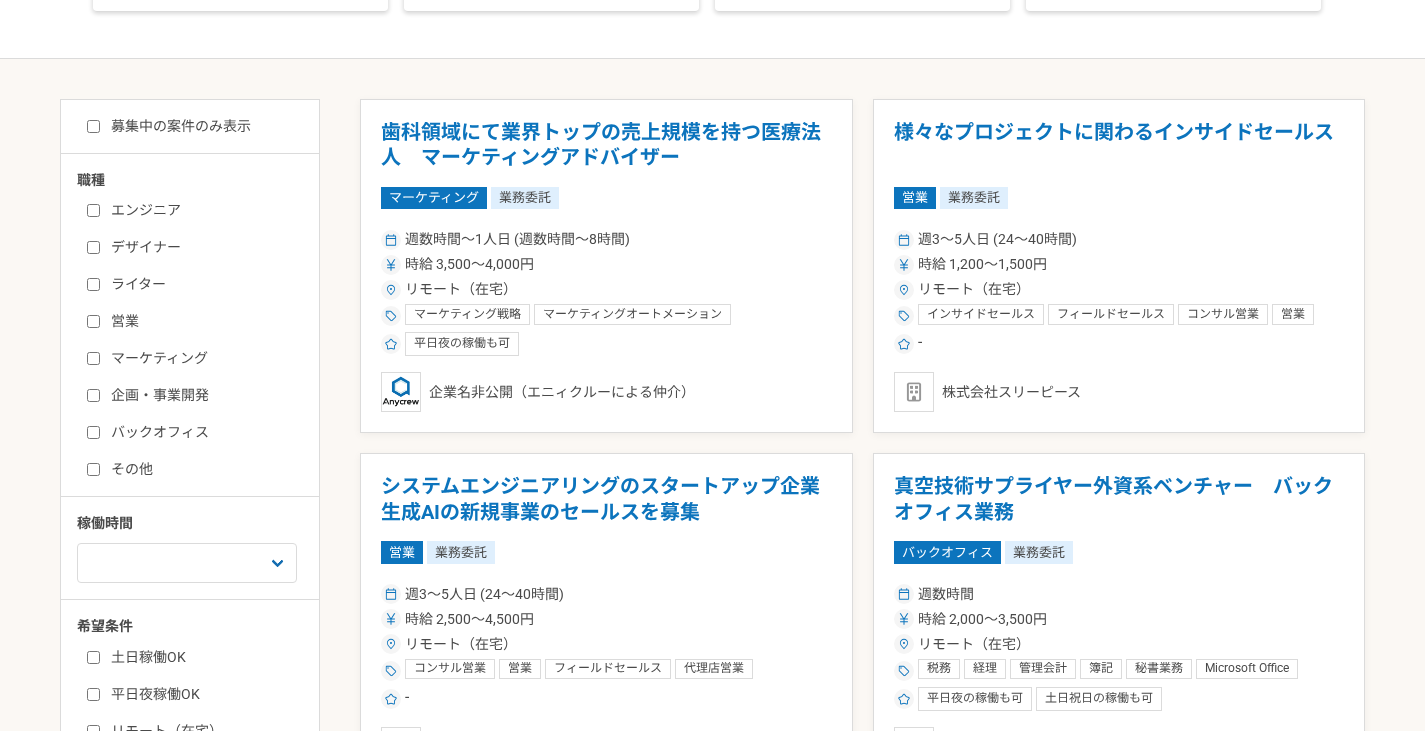 scroll, scrollTop: 333, scrollLeft: 0, axis: vertical 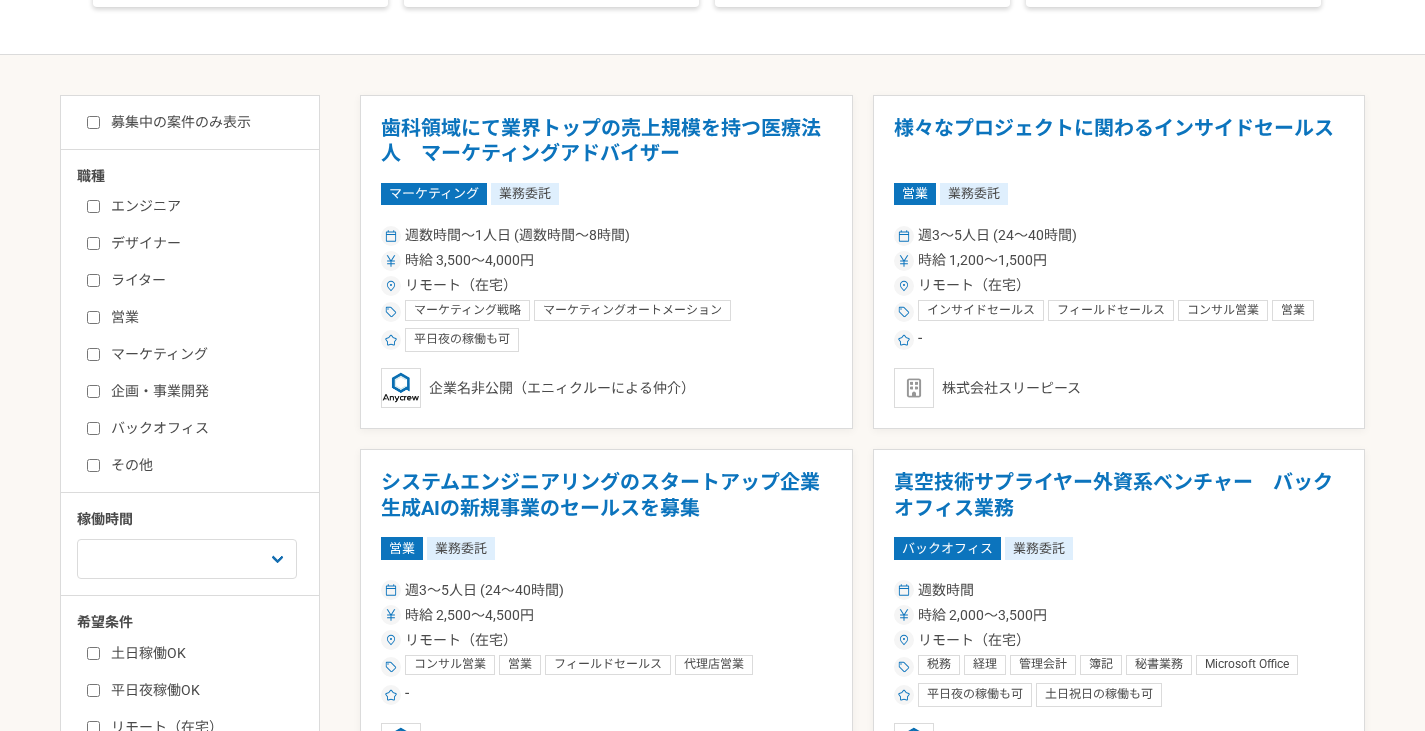 click on "営業" at bounding box center (202, 317) 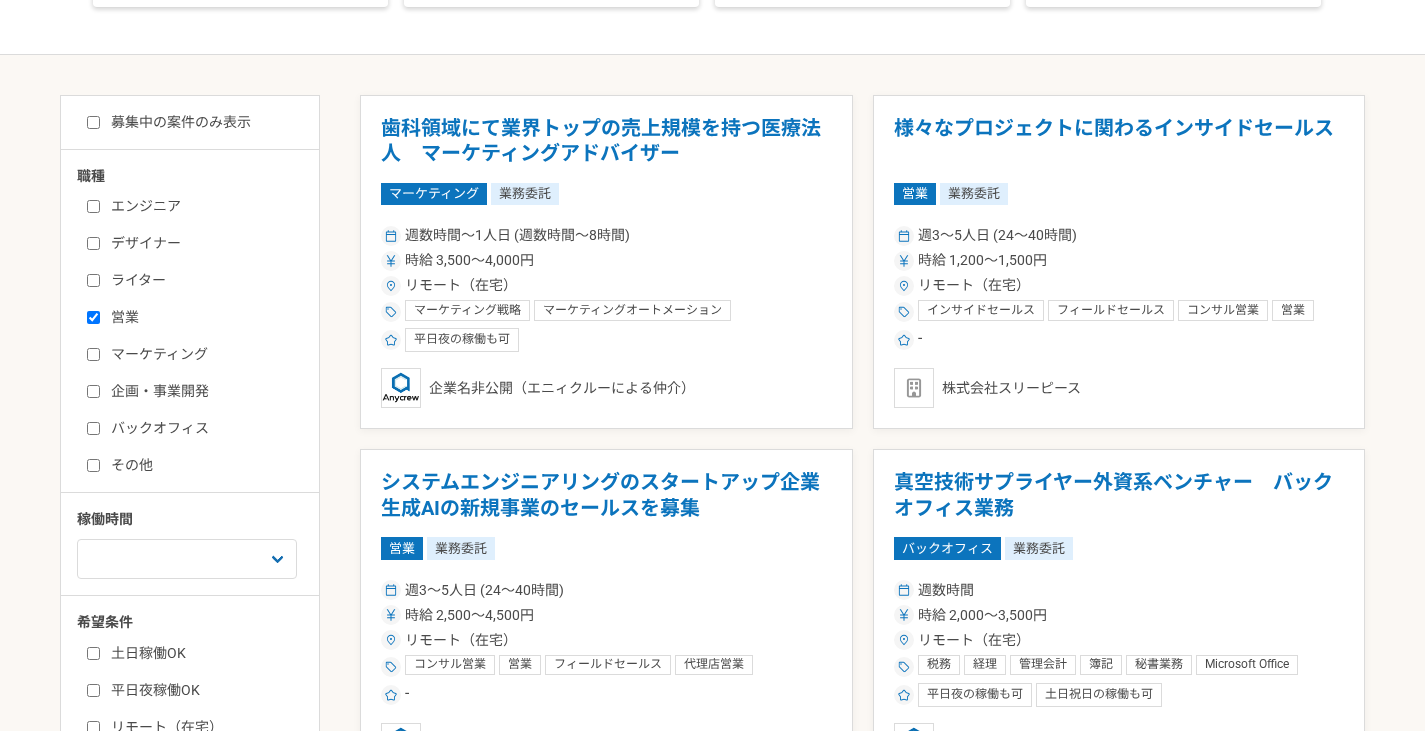 checkbox on "true" 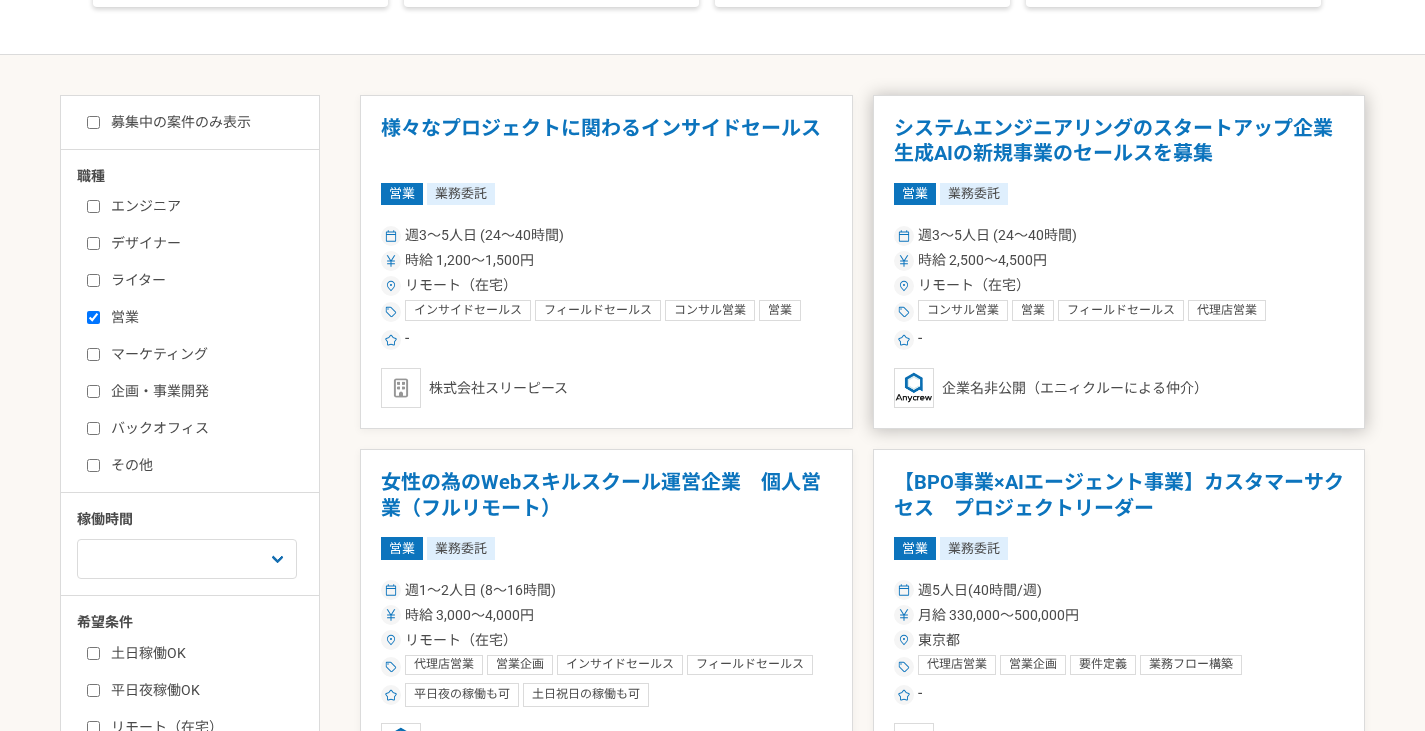 click on "システムエンジニアリングのスタートアップ企業 生成AIの新規事業のセールスを募集 営業 業務委託 週3〜5人日 ([HOURS]〜[HOURS]時間) 時給 [SALARY]〜[SALARY]円 リモート（在宅） コンサル営業 営業 フィールドセールス 代理店営業 web広告営業 インサイドセールス メディア営業 - 企業名非公開（エニィクルーによる仲介）" at bounding box center [1119, 262] 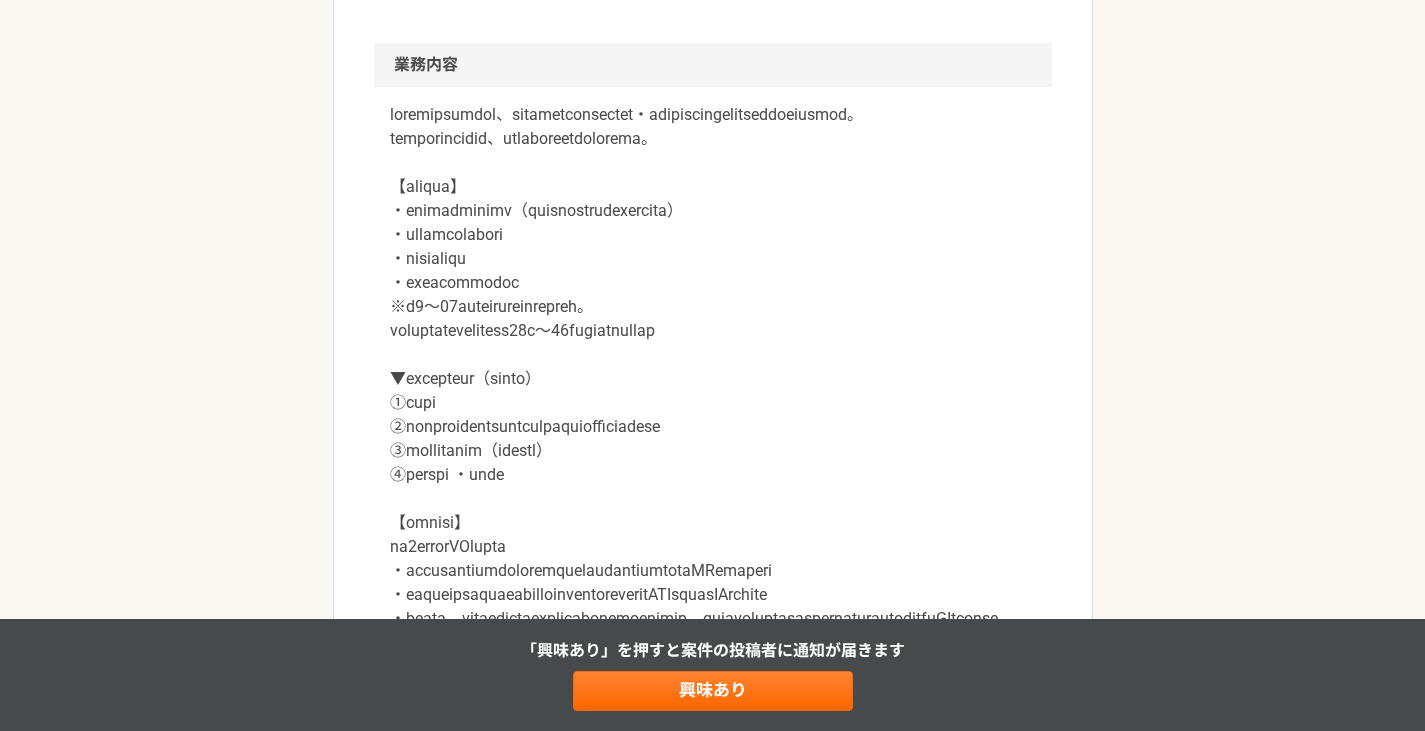 scroll, scrollTop: 1333, scrollLeft: 0, axis: vertical 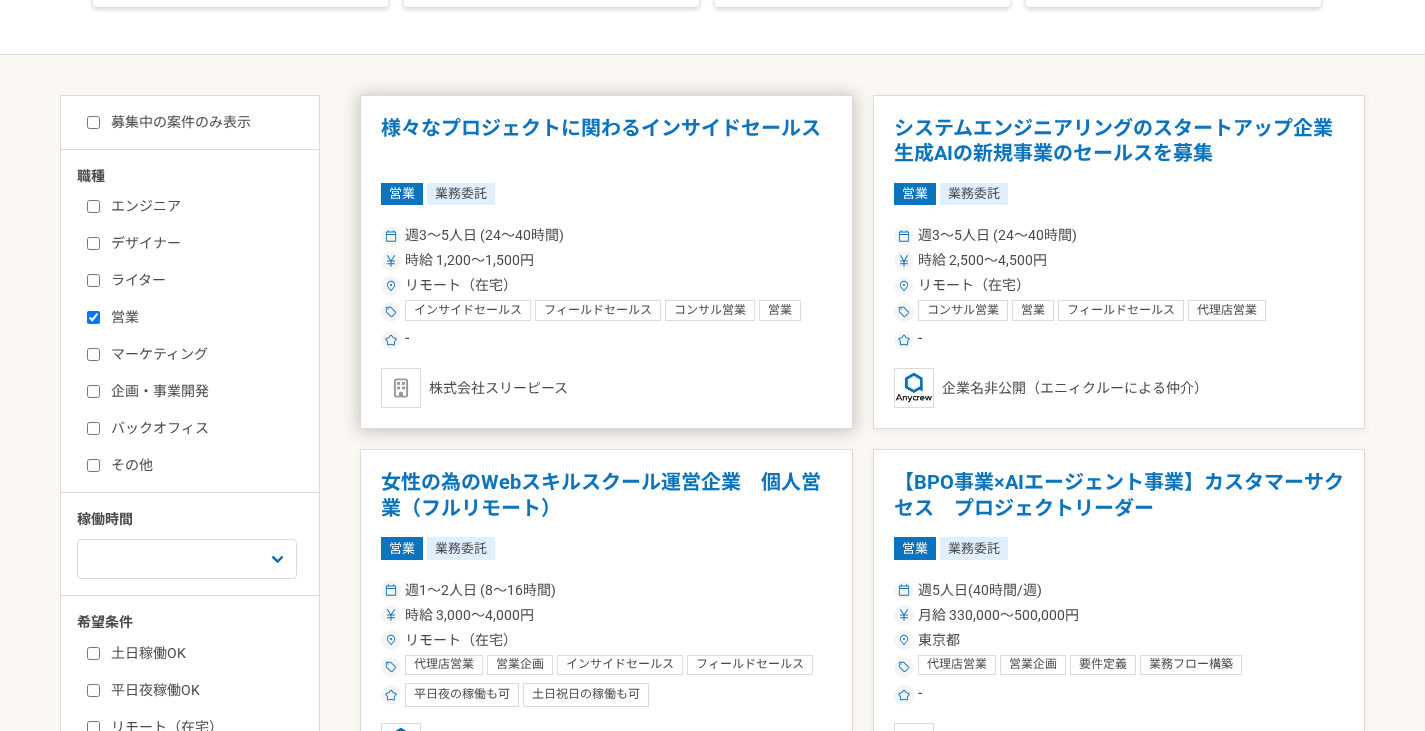 click on "様々なプロジェクトに関わるインサイドセールス" at bounding box center (606, 141) 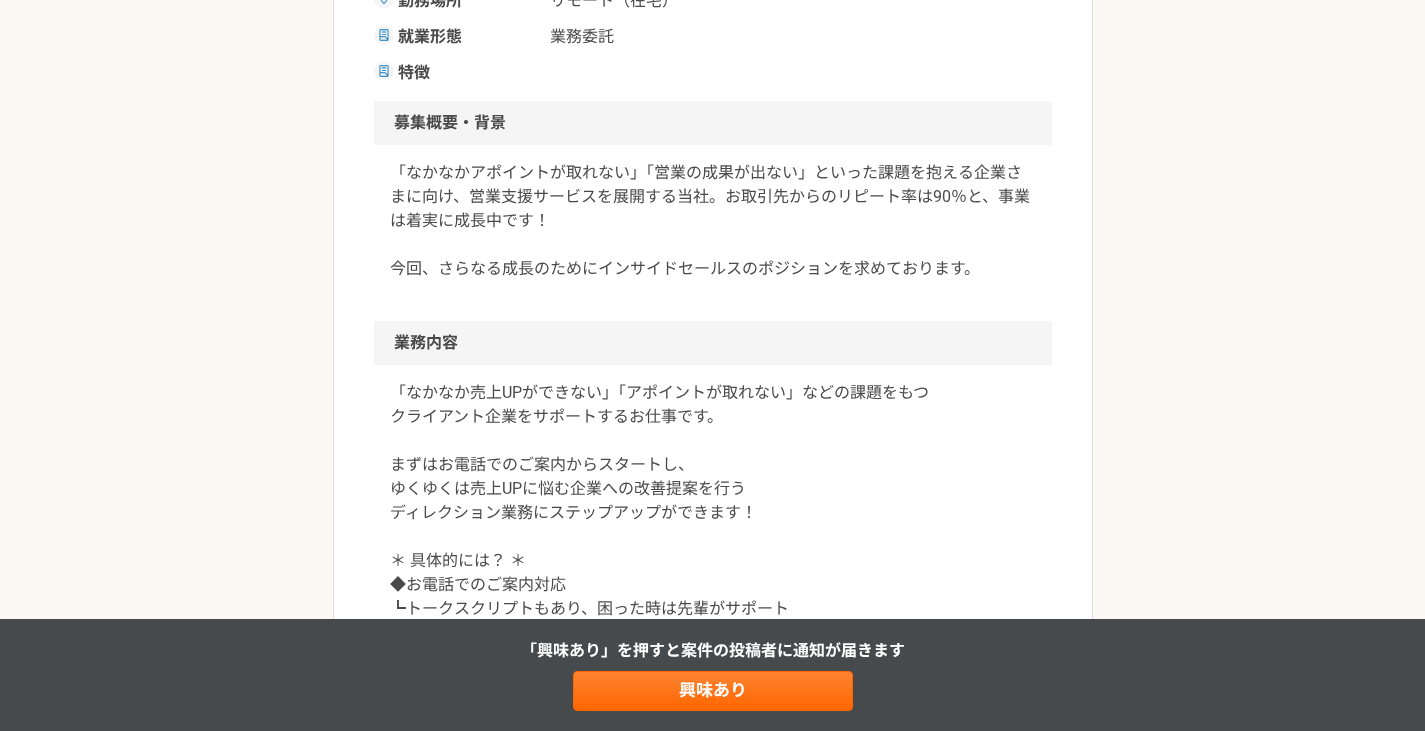 scroll, scrollTop: 500, scrollLeft: 0, axis: vertical 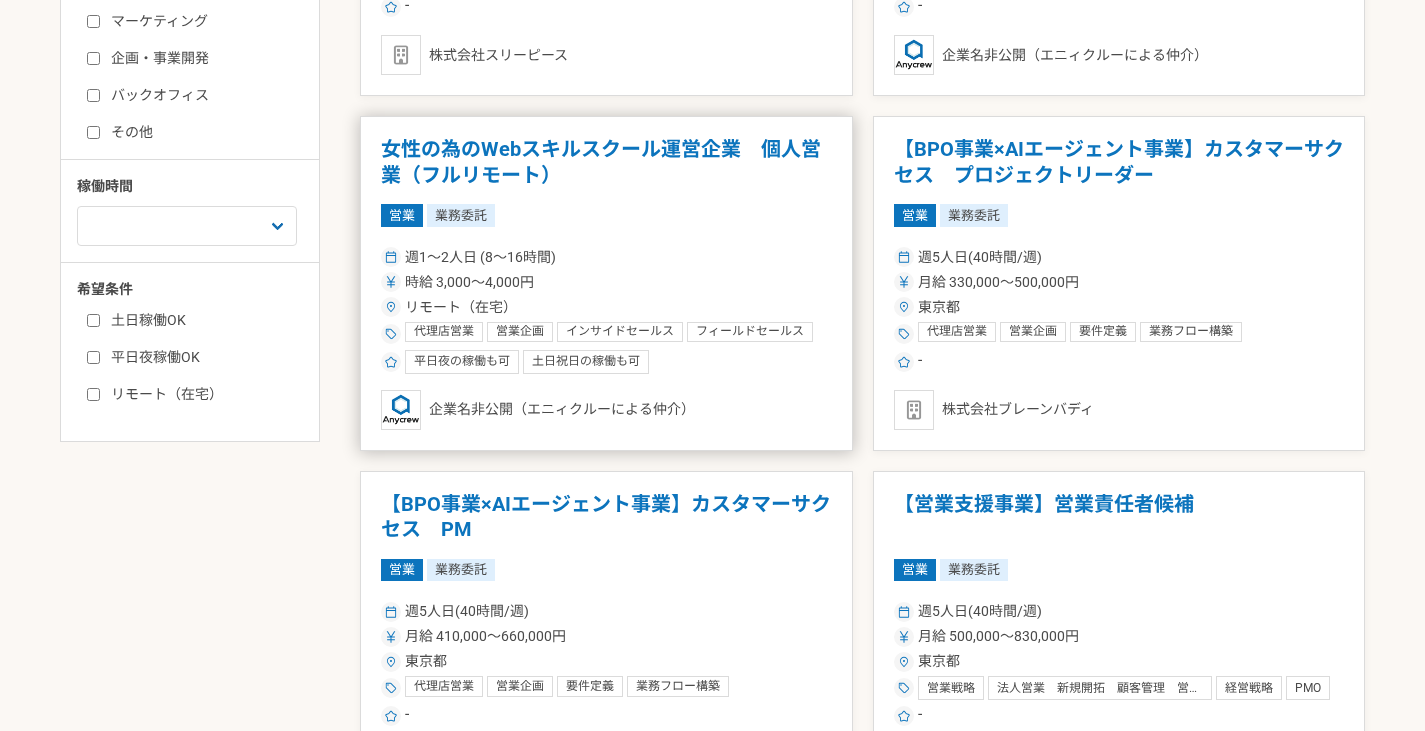 click on "女性の為のWebスキルスクール運営企業　個人営業（フルリモート）" at bounding box center (606, 162) 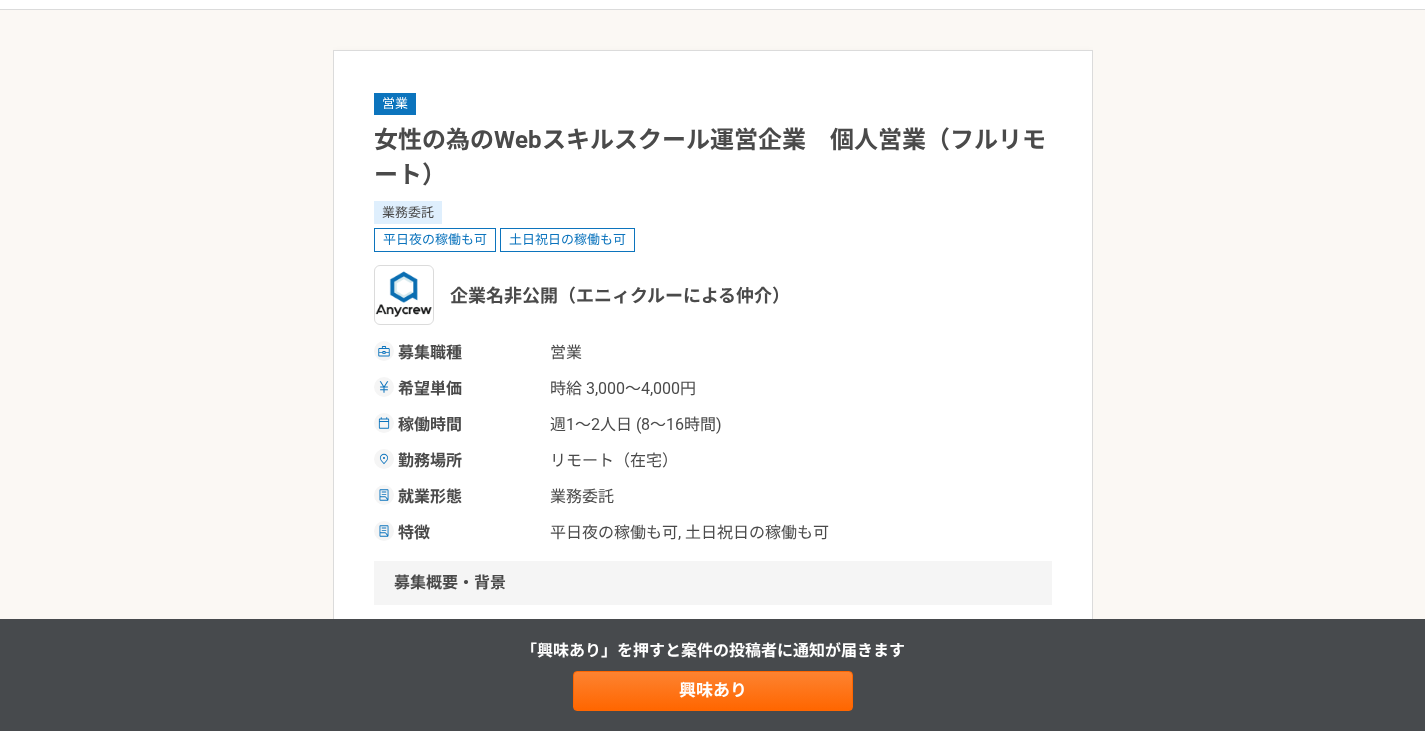 scroll, scrollTop: 404, scrollLeft: 0, axis: vertical 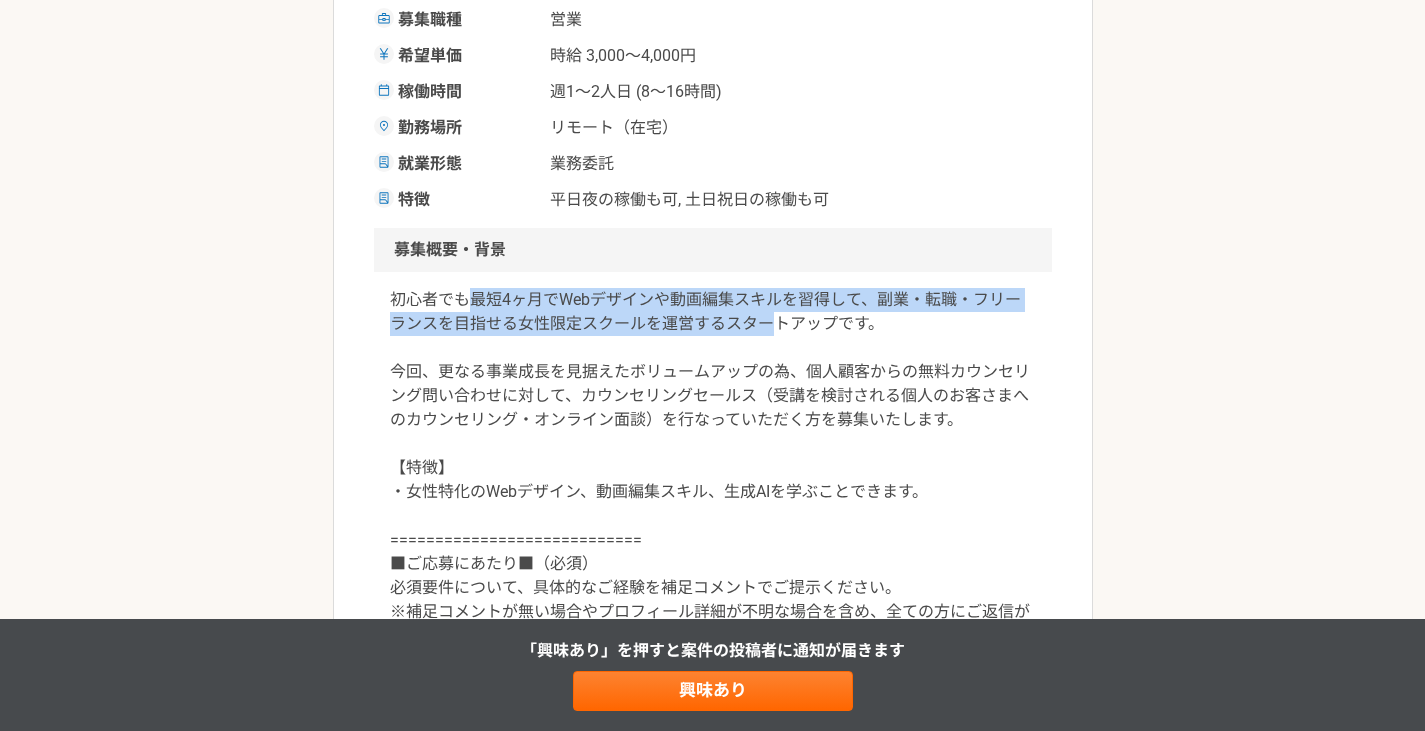 drag, startPoint x: 472, startPoint y: 298, endPoint x: 766, endPoint y: 333, distance: 296.076 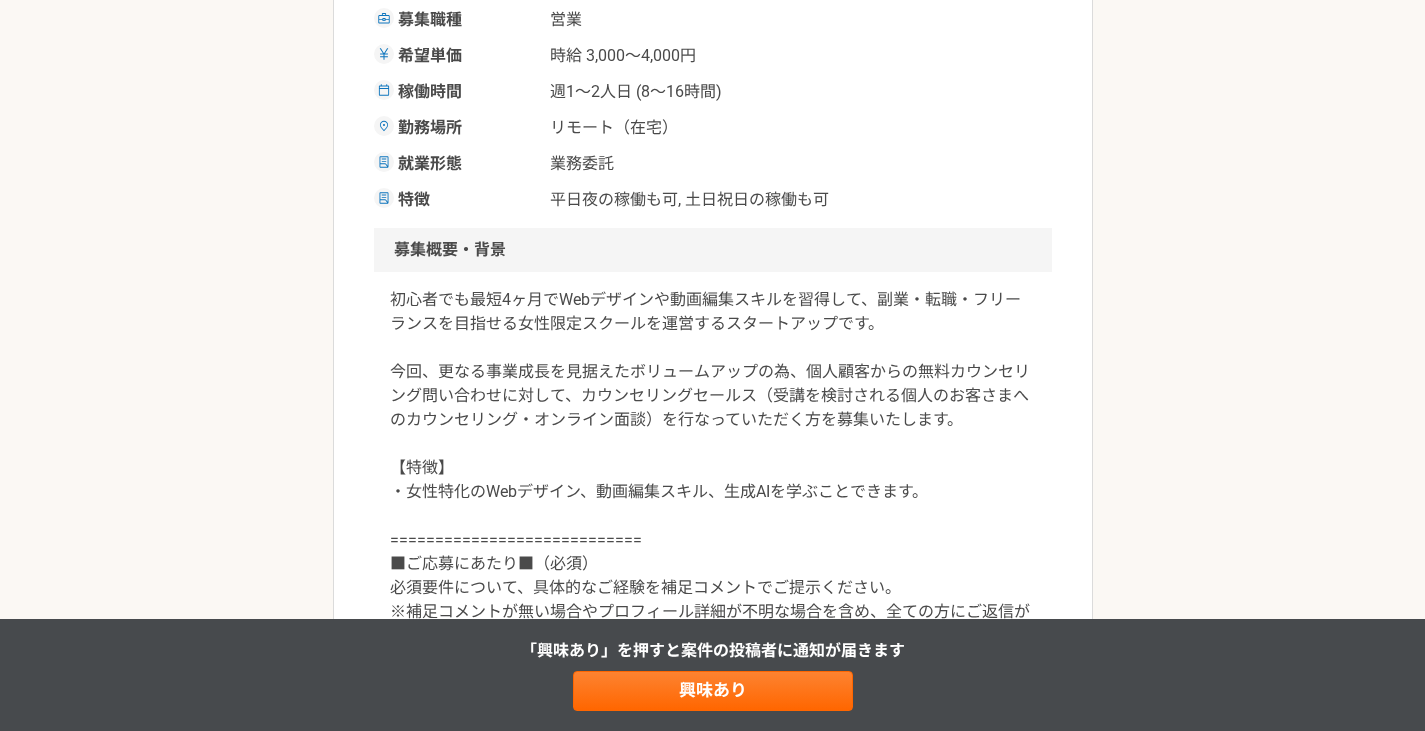 click on "初心者でも最短4ヶ月でWebデザインや動画編集スキルを習得して、副業・転職・フリーランスを目指せる女性限定スクールを運営するスタートアップです。
今回、更なる事業成長を見据えたボリュームアップの為、個人顧客からの無料カウンセリング問い合わせに対して、カウンセリングセールス（受講を検討される個人のお客さまへのカウンセリング・オンライン面談）を行なっていただく方を募集いたします。
【特徴】
・女性特化のWebデザイン、動画編集スキル、生成AIを学ぶことできます。
============================
■ご応募にあたり■（必須）
必須要件について、具体的なご経験を補足コメントでご提示ください。
※補足コメントが無い場合やプロフィール詳細が不明な場合を含め、全ての方にご返信ができない場合があります。" at bounding box center (713, 468) 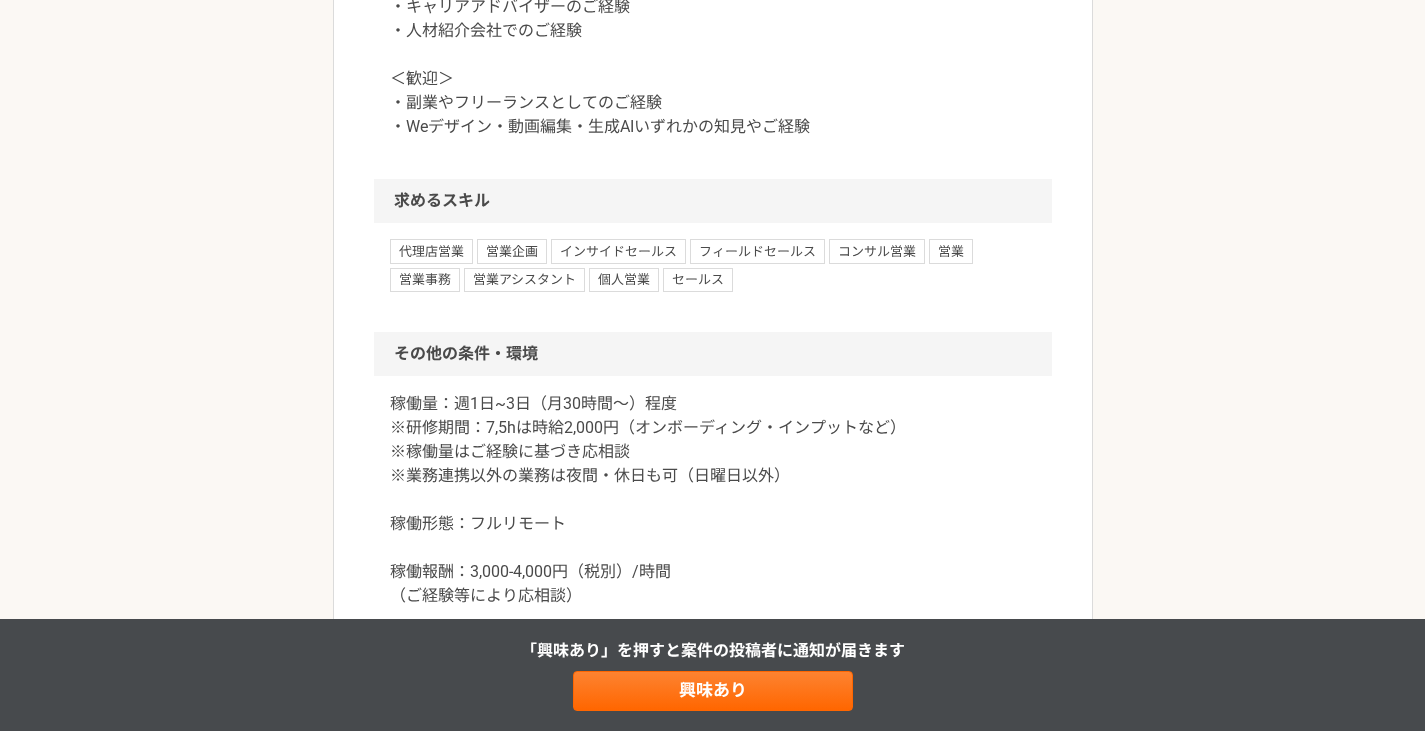 scroll, scrollTop: 1737, scrollLeft: 0, axis: vertical 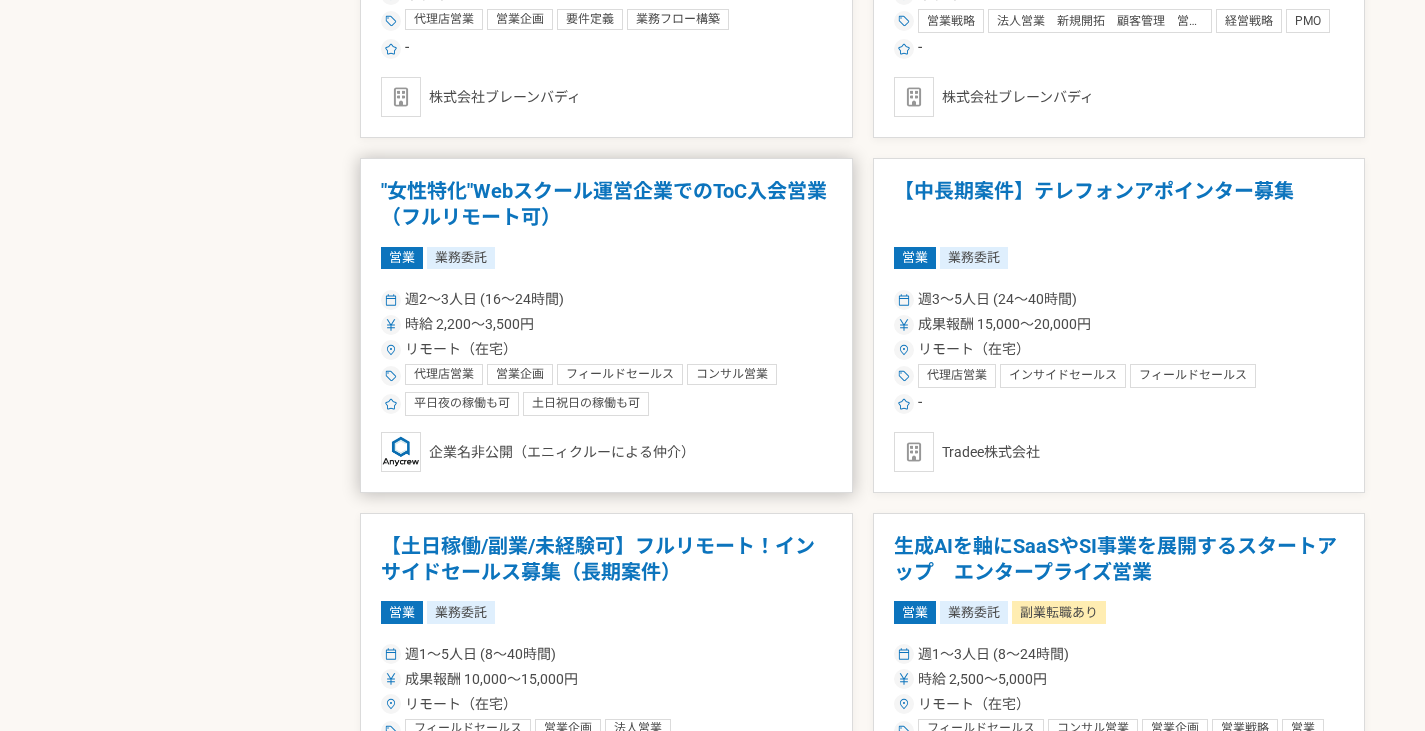 click on ""女性特化"Webスクール運営企業でのToC入会営業（フルリモート可）" at bounding box center [606, 204] 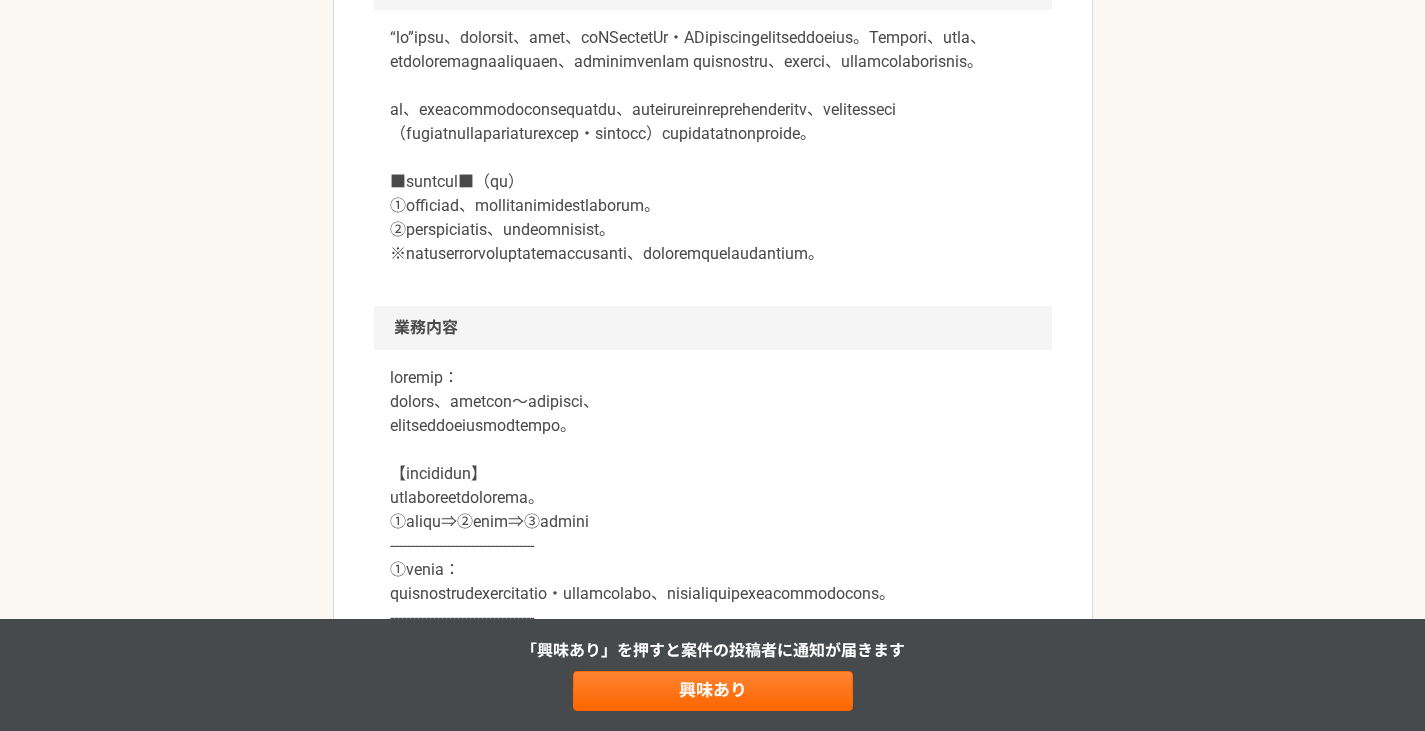 scroll, scrollTop: 500, scrollLeft: 0, axis: vertical 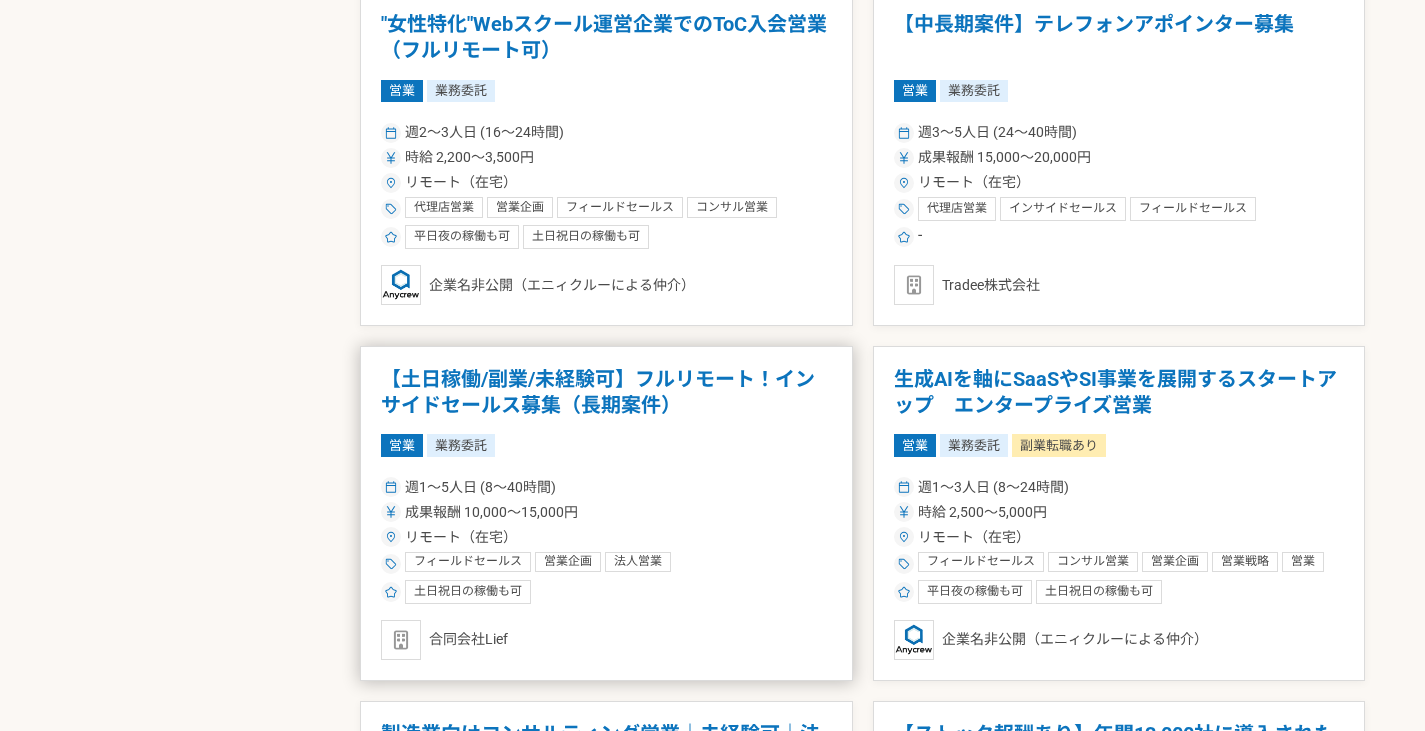 click on "【土日稼働/副業/未経験可】フルリモート！インサイドセールス募集（長期案件）" at bounding box center [606, 392] 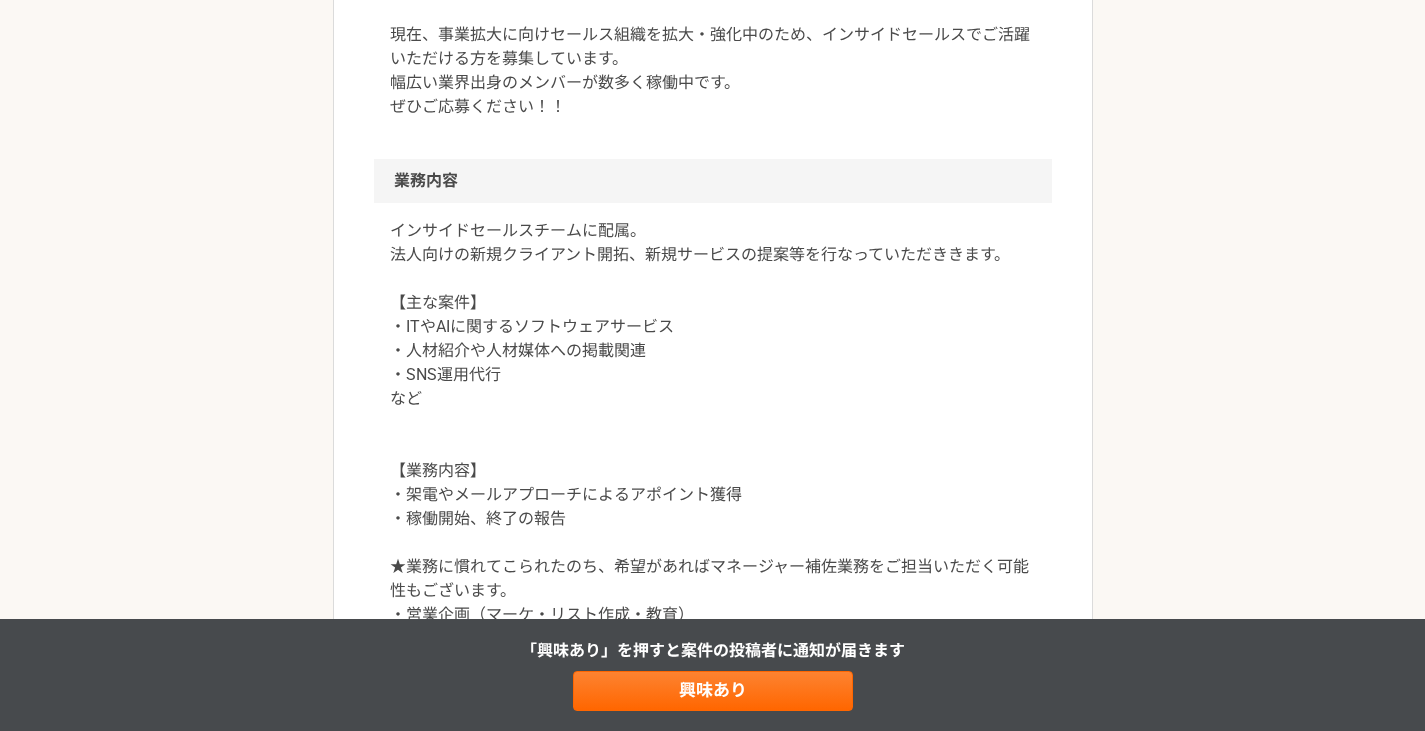 scroll, scrollTop: 1000, scrollLeft: 0, axis: vertical 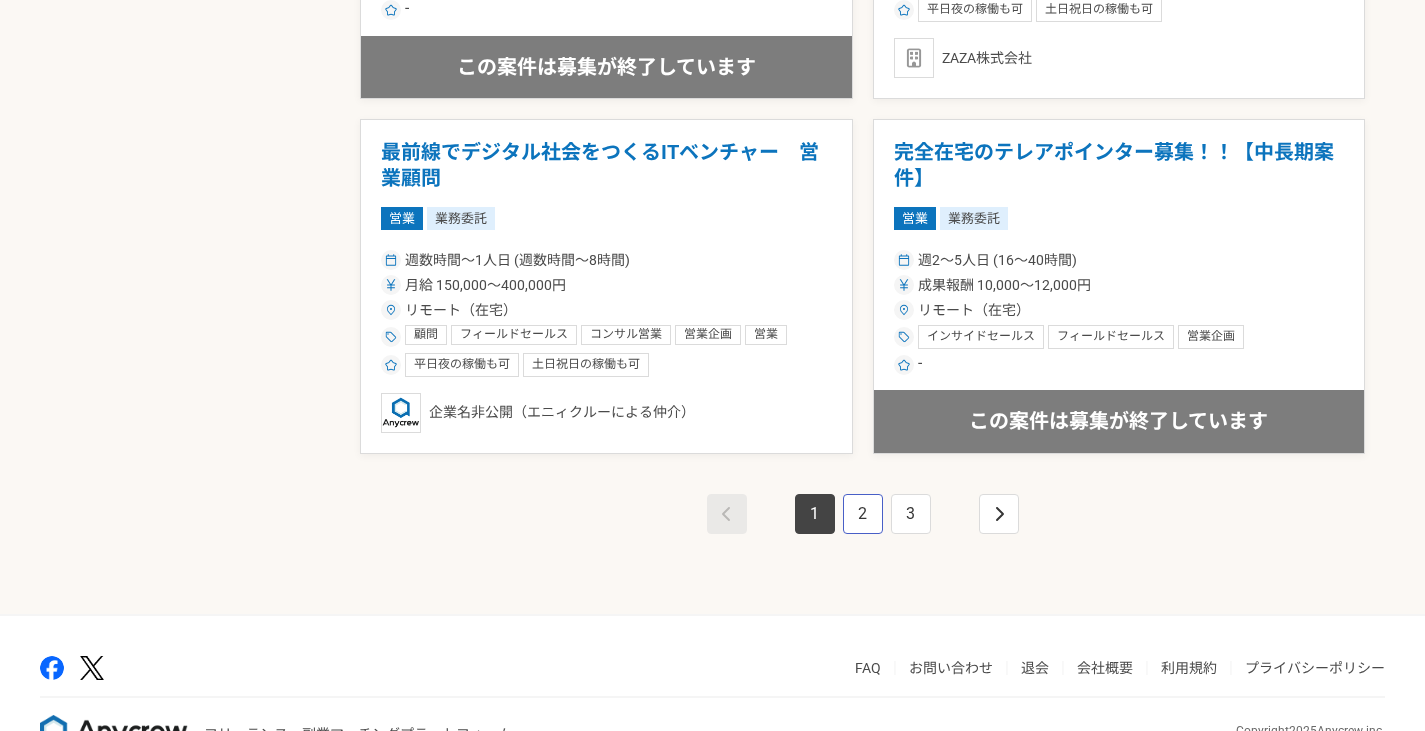 click on "2" at bounding box center (863, 514) 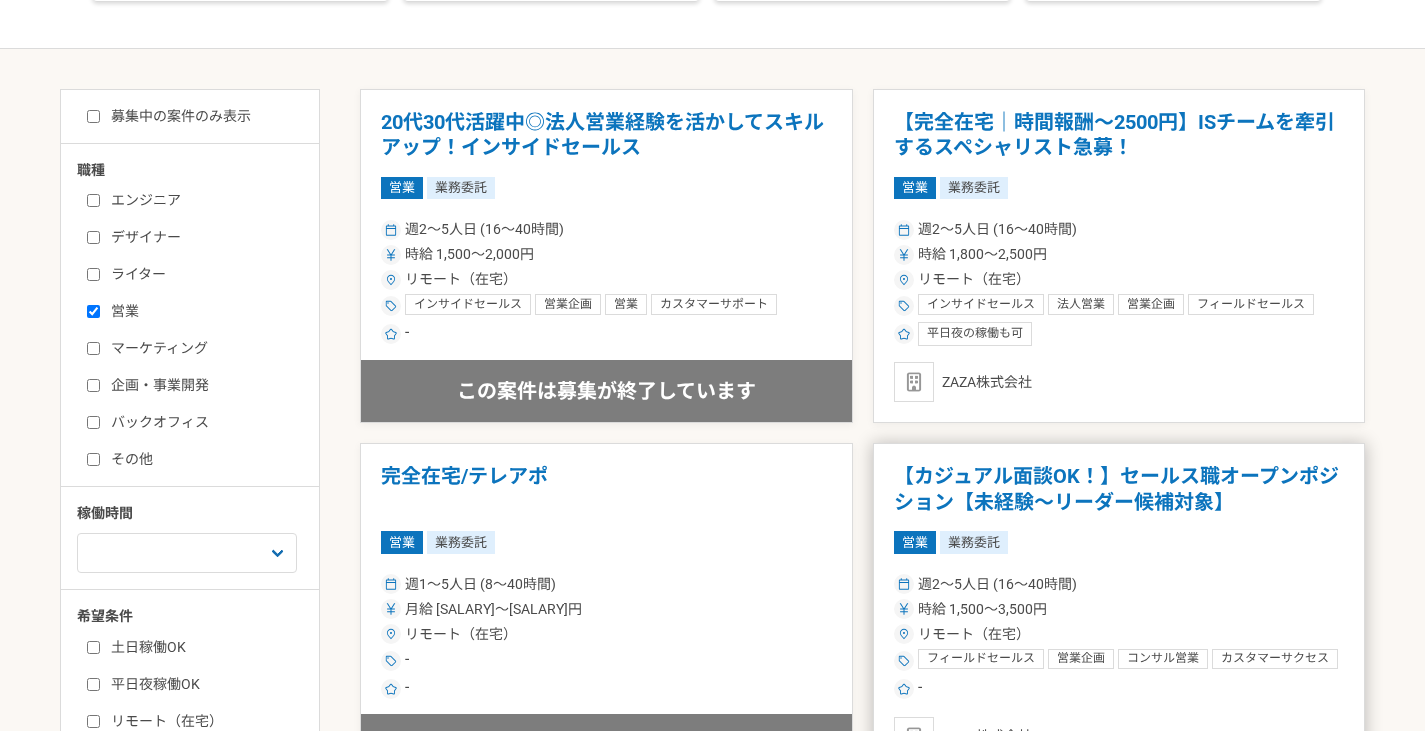 scroll, scrollTop: 333, scrollLeft: 0, axis: vertical 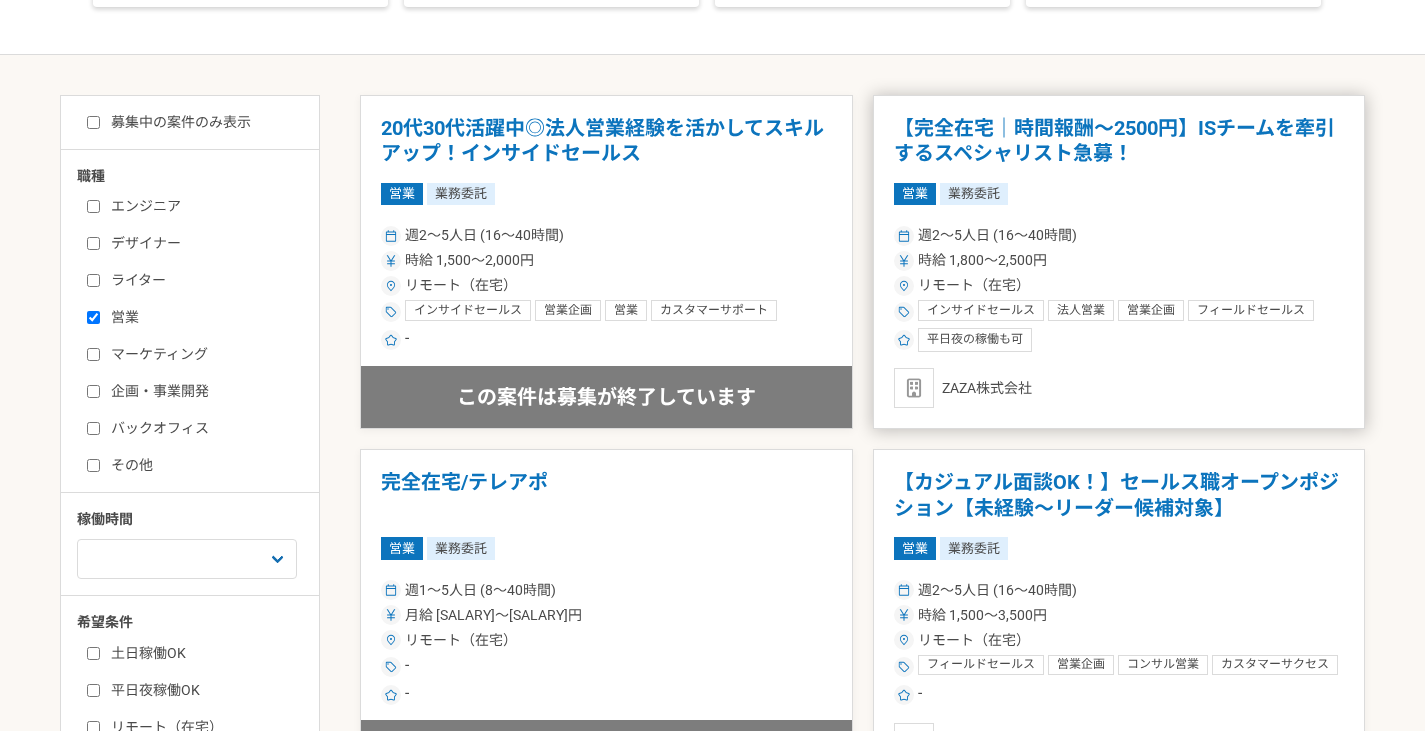 click on "営業 業務委託" at bounding box center [1119, 194] 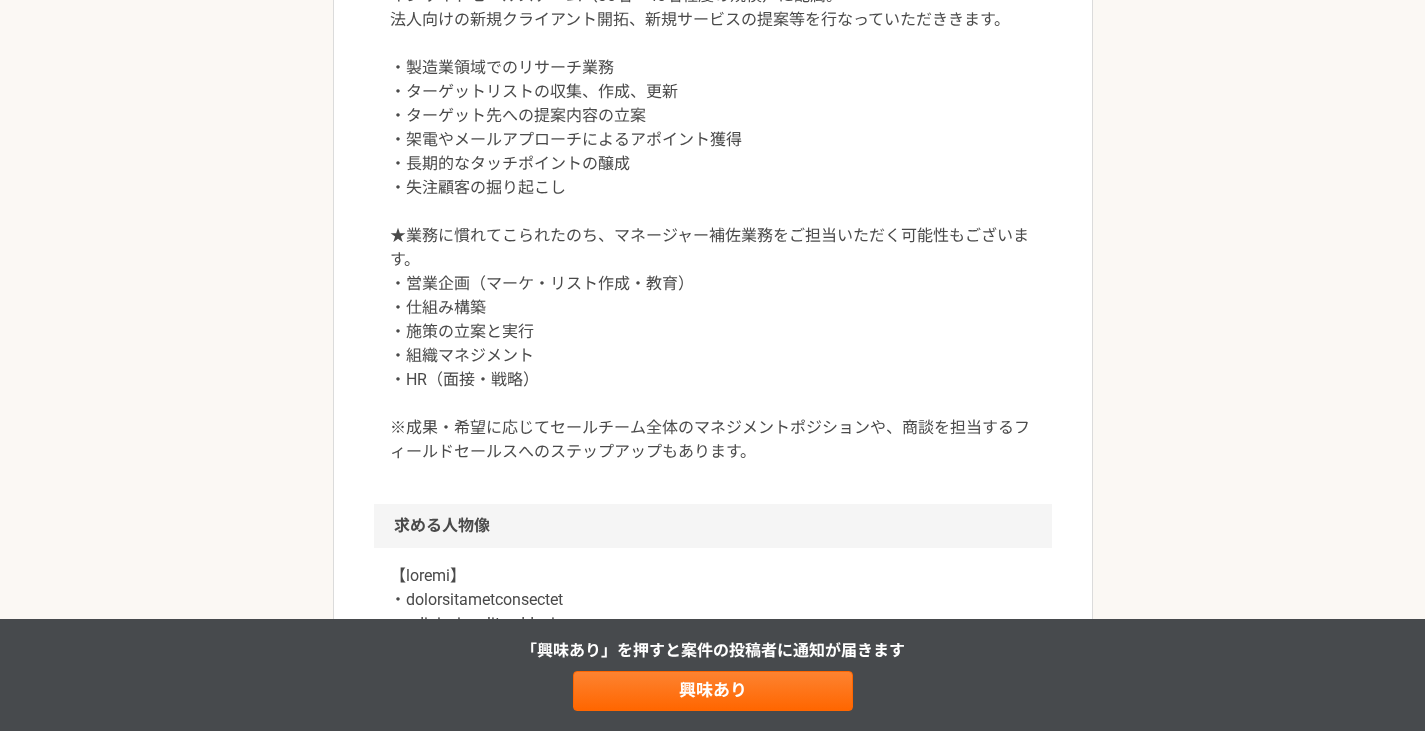 scroll, scrollTop: 1333, scrollLeft: 0, axis: vertical 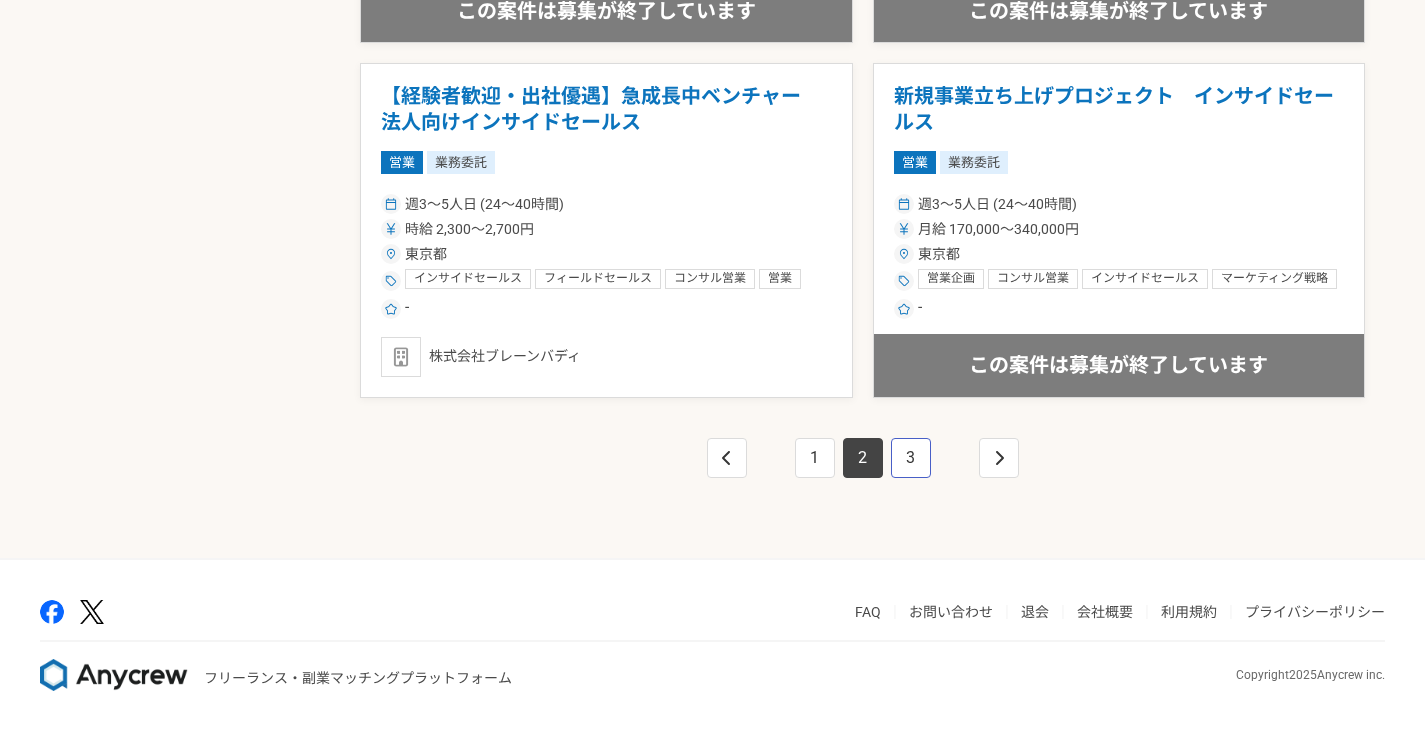 click on "3" at bounding box center (911, 458) 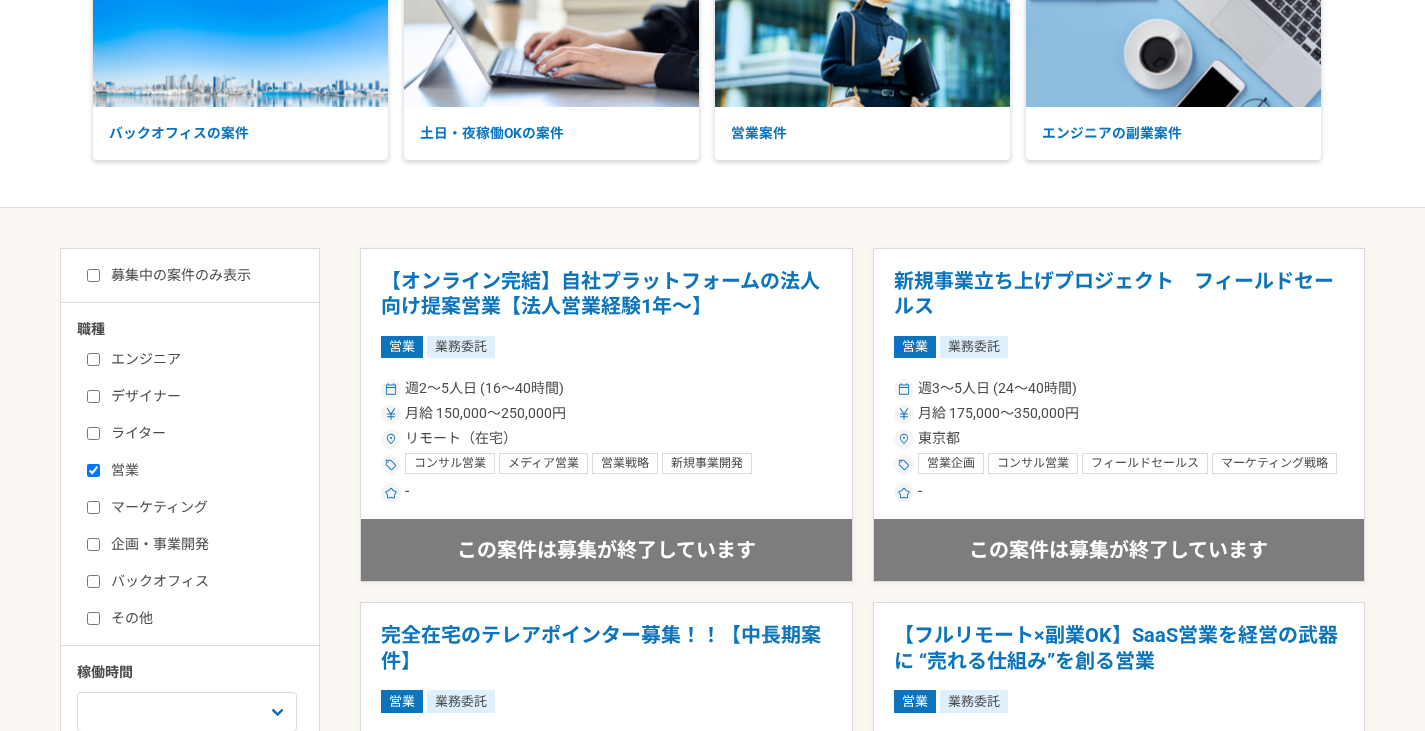 scroll, scrollTop: 166, scrollLeft: 0, axis: vertical 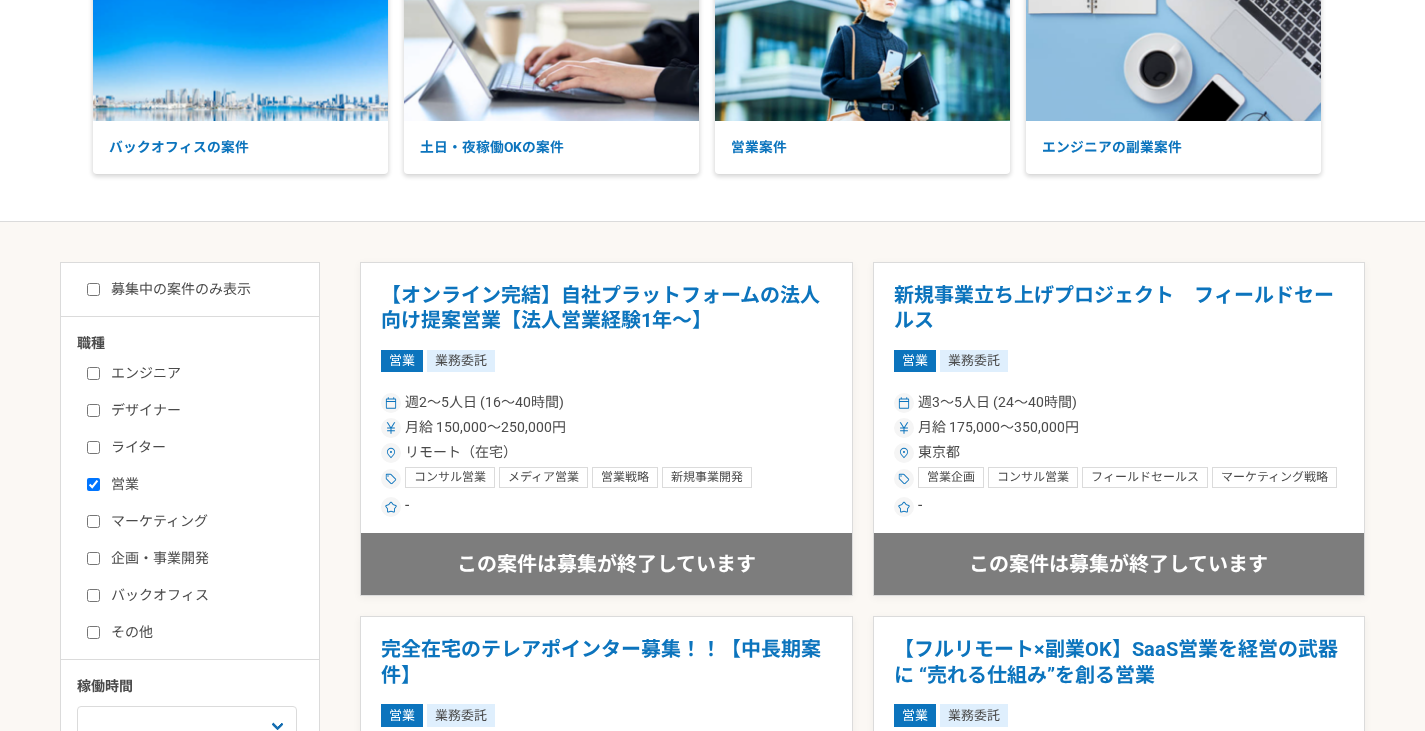 click on "募集中の案件のみ表示" at bounding box center [169, 289] 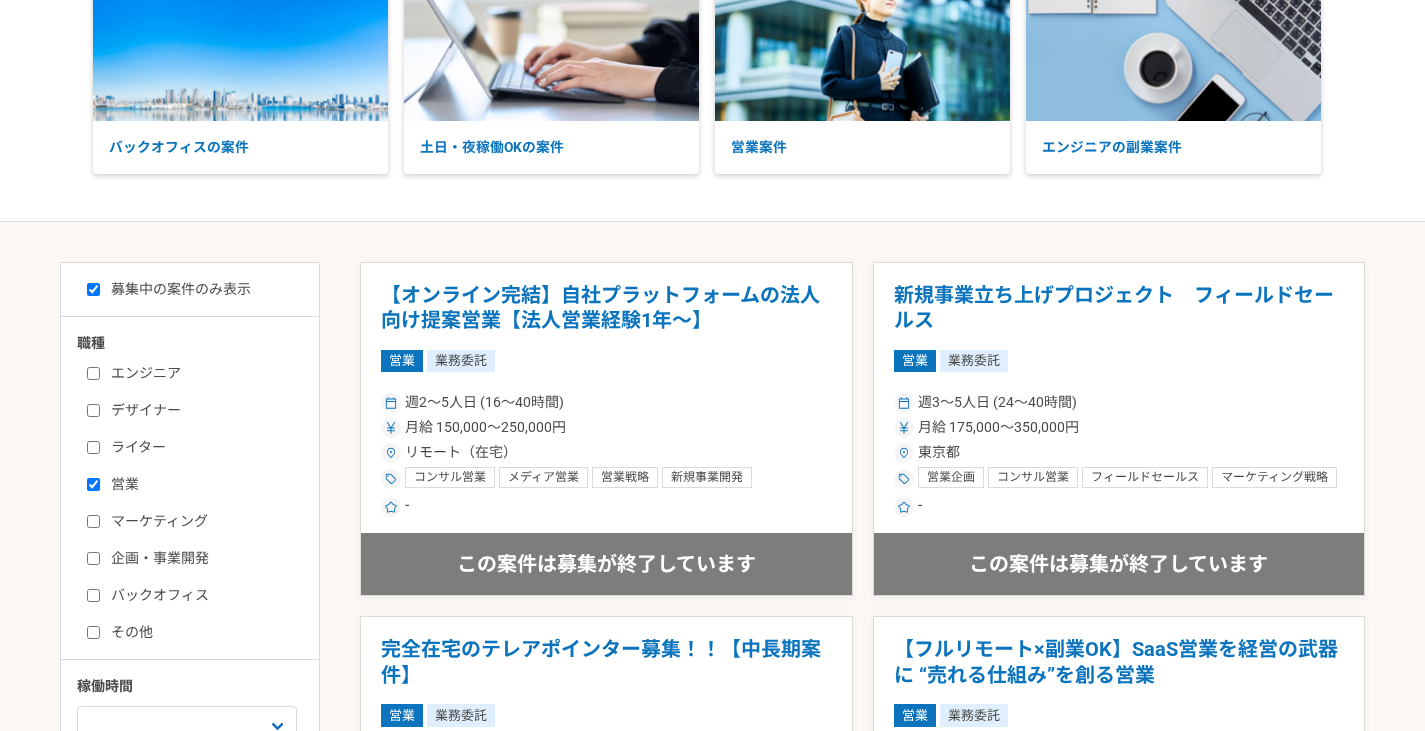 checkbox on "true" 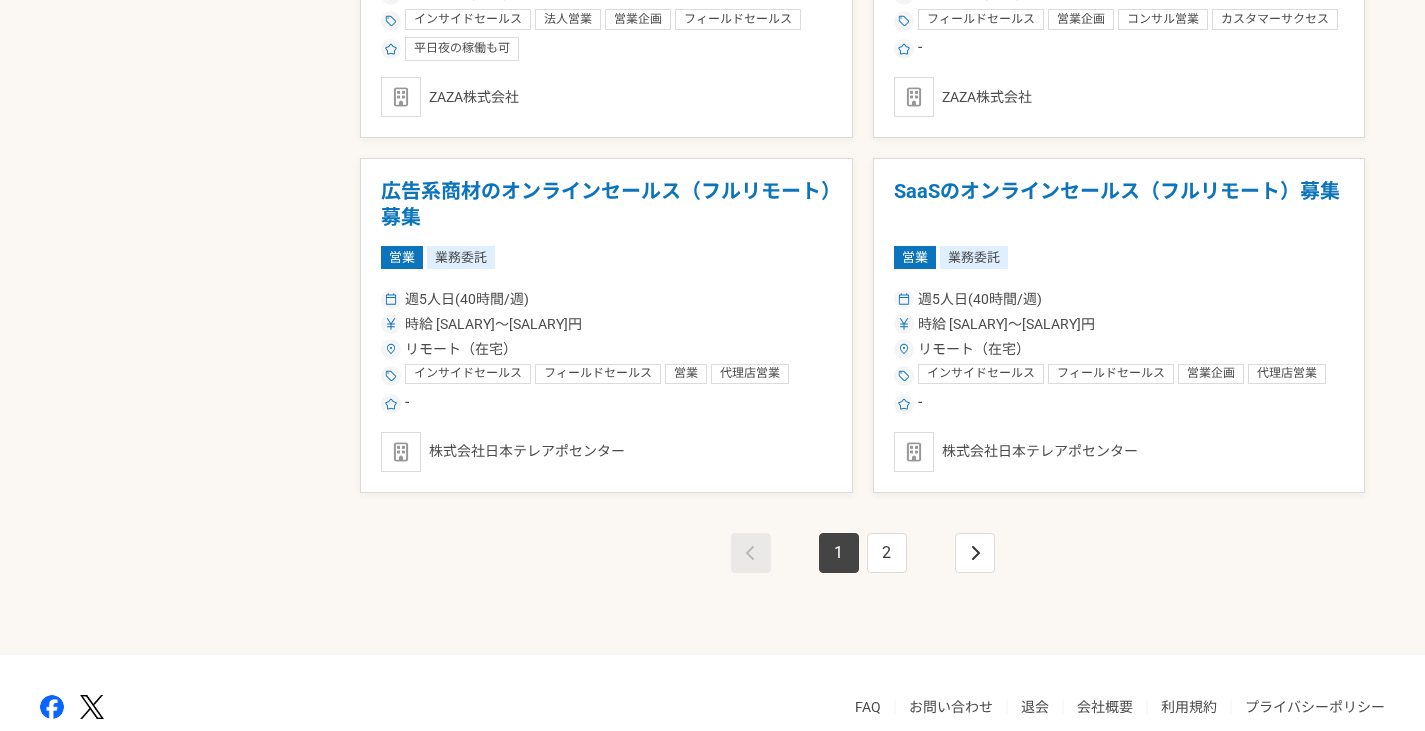 scroll, scrollTop: 3500, scrollLeft: 0, axis: vertical 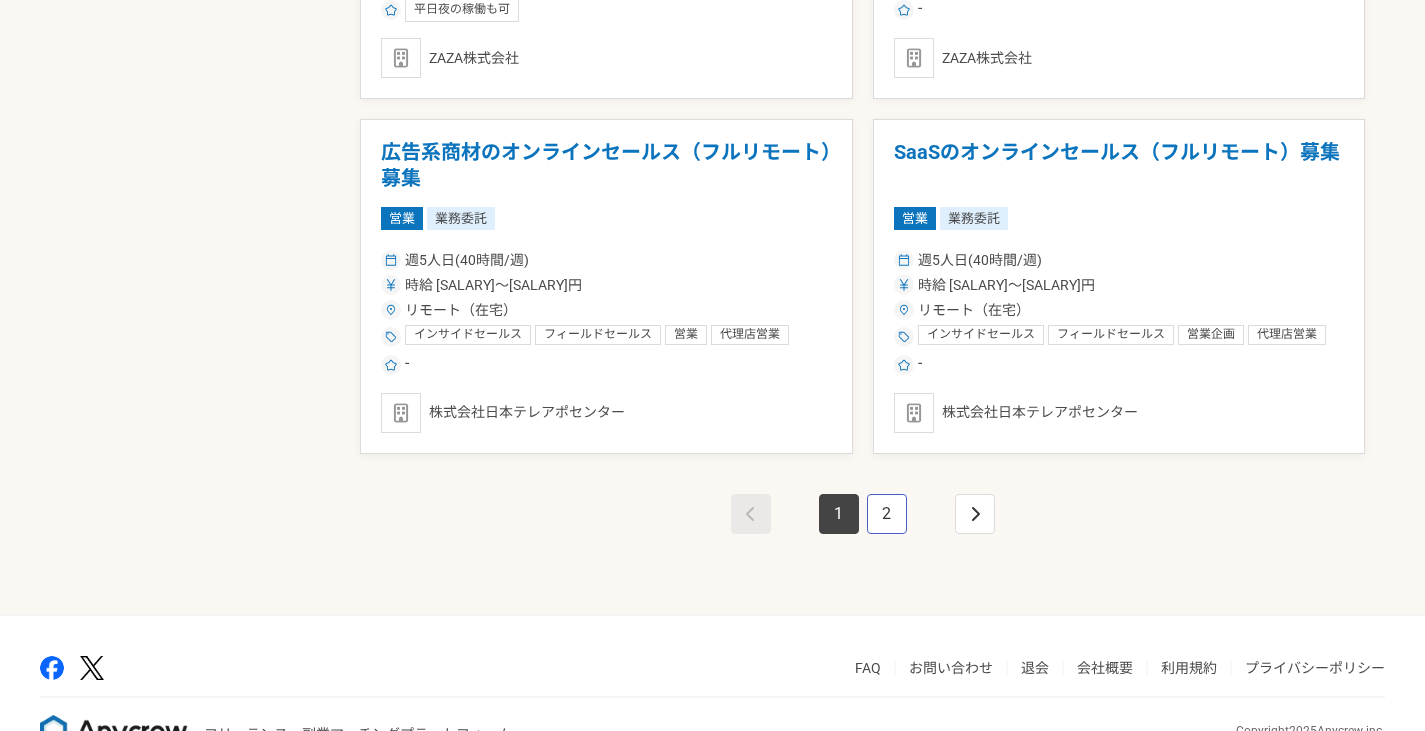 click on "2" at bounding box center [887, 514] 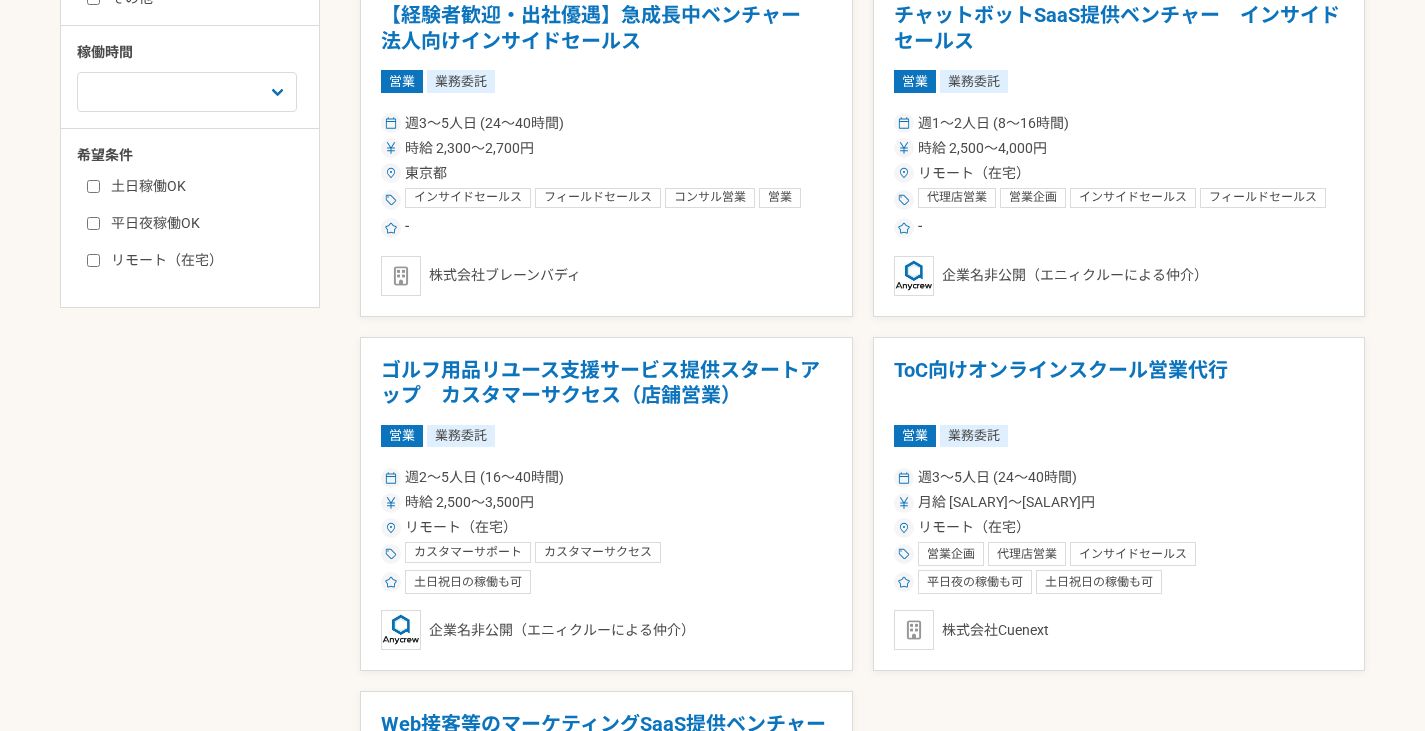 scroll, scrollTop: 500, scrollLeft: 0, axis: vertical 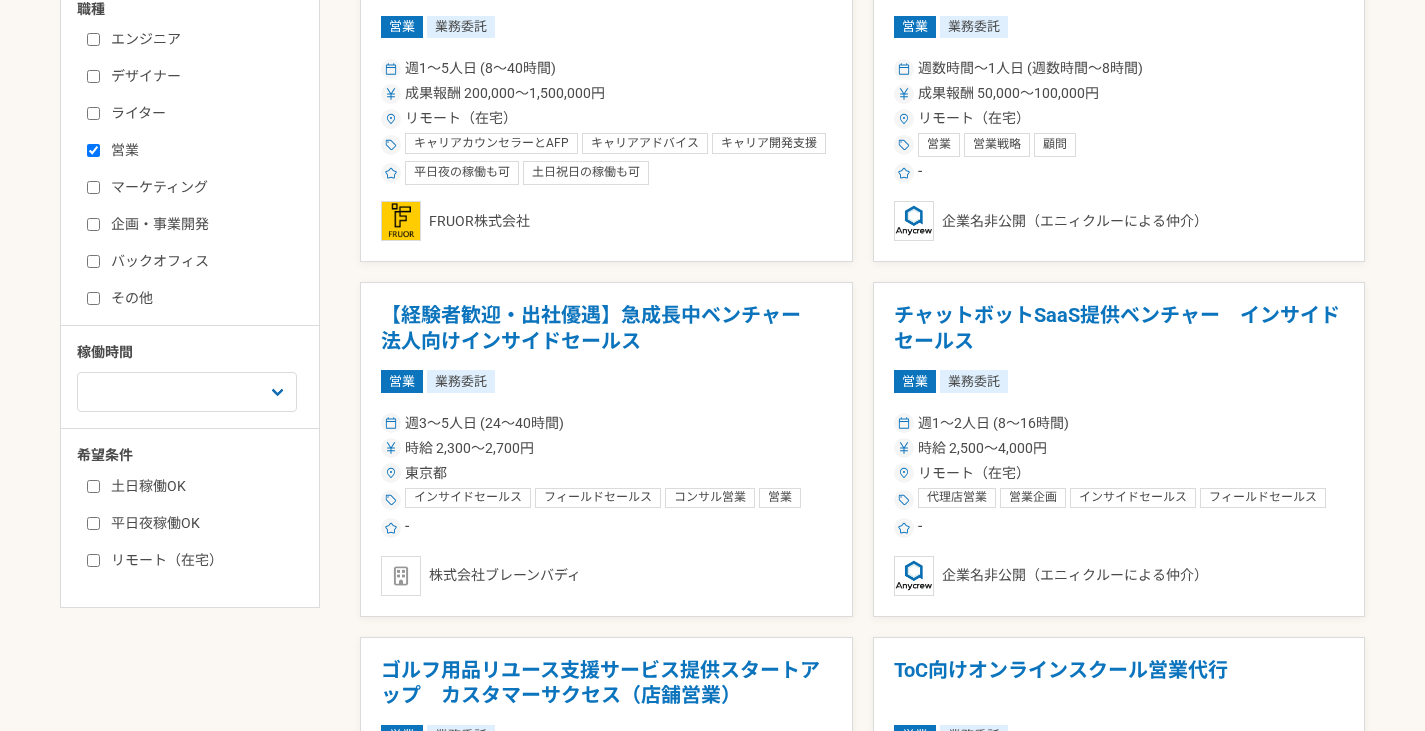 click on "エンジニア デザイナー ライター 営業 マーケティング 企画・事業開発 バックオフィス その他" at bounding box center [197, 166] 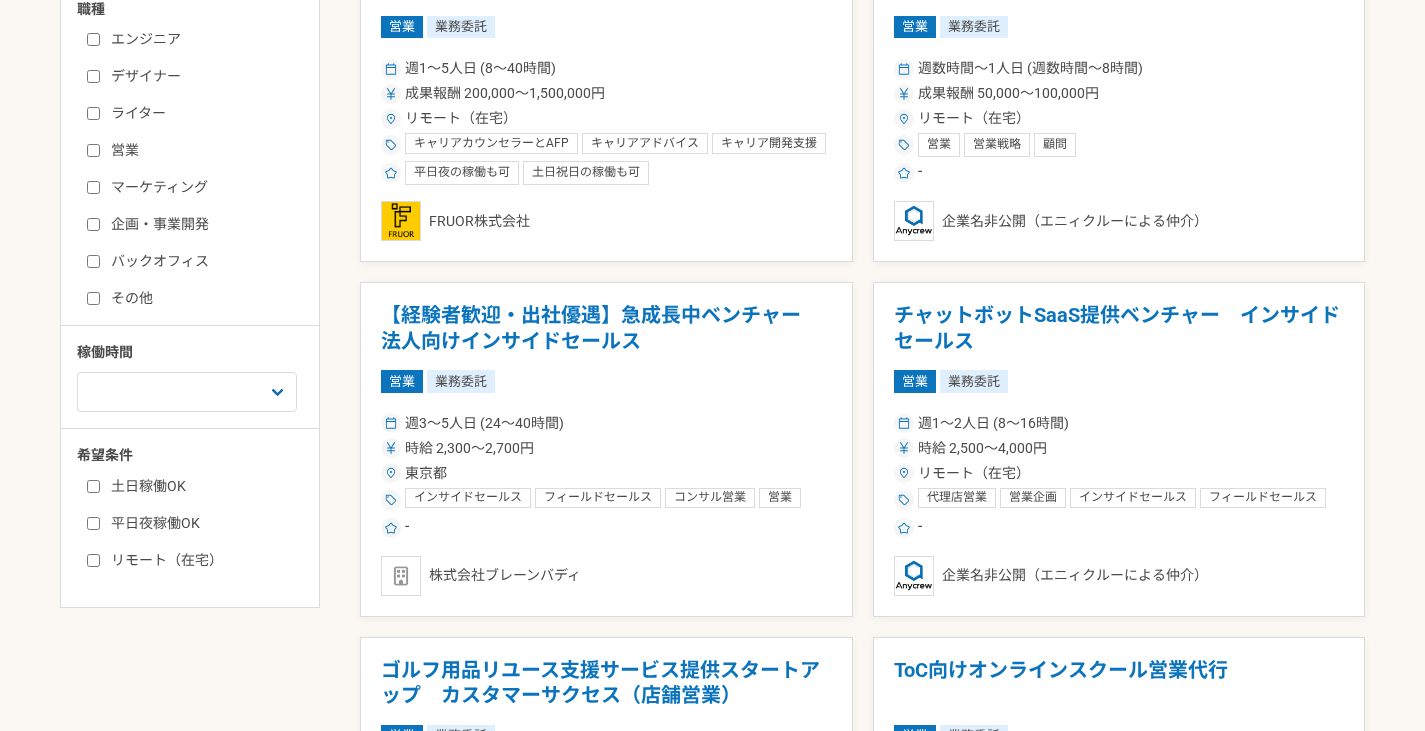 checkbox on "false" 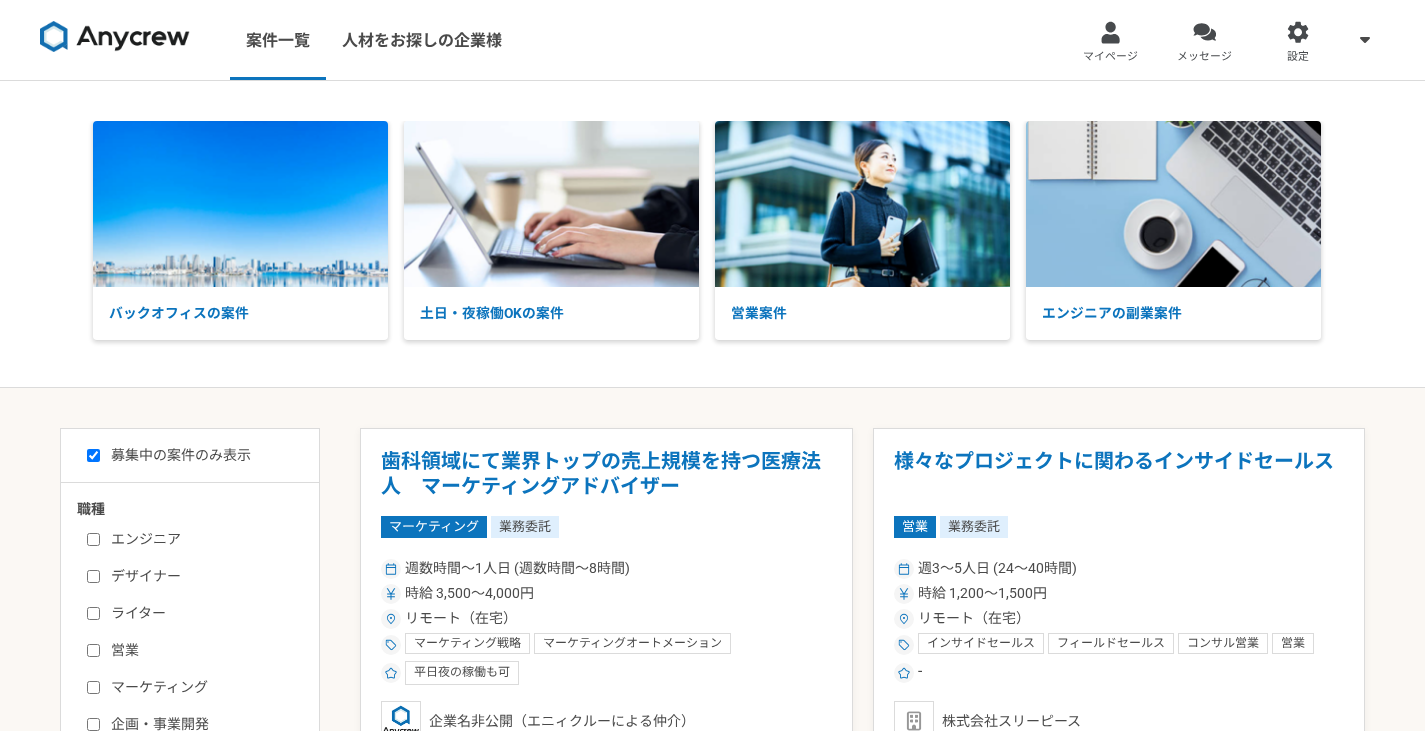 scroll, scrollTop: 500, scrollLeft: 0, axis: vertical 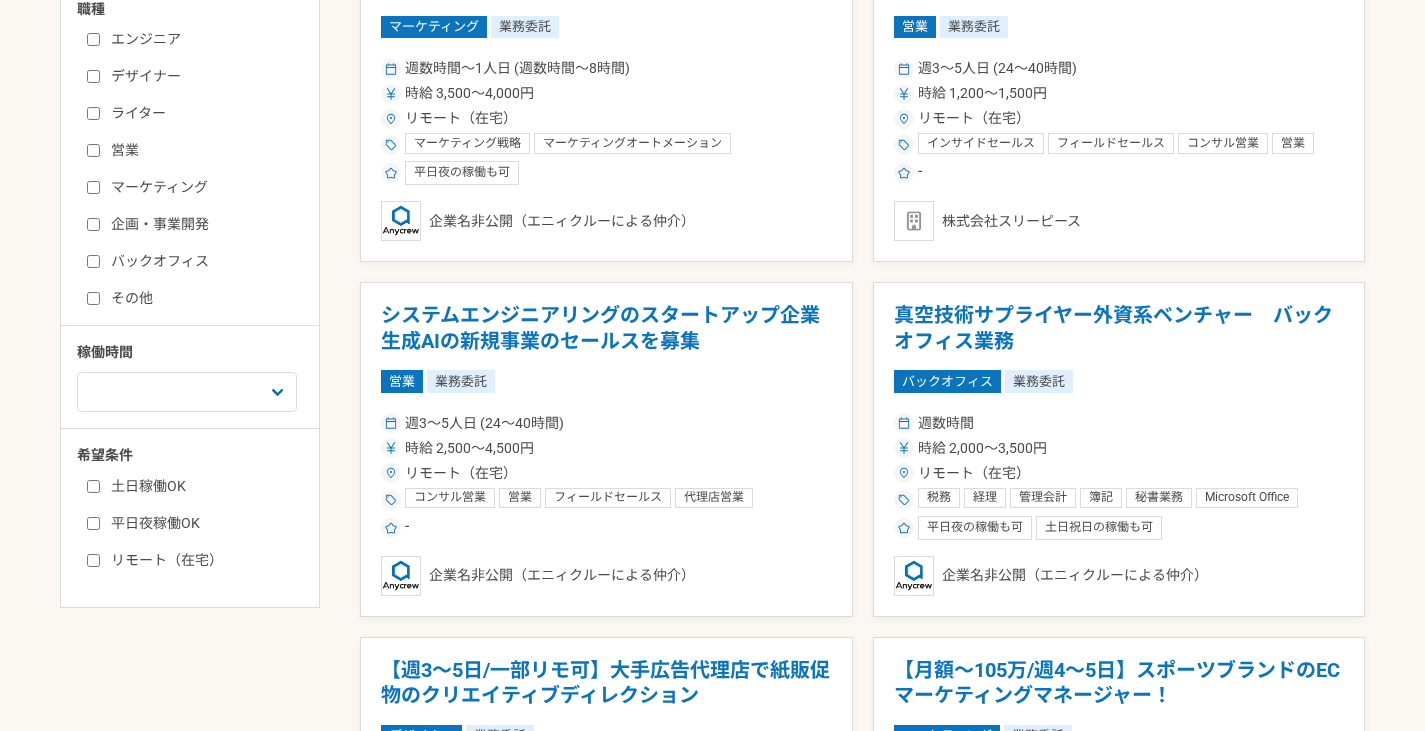 click on "バックオフィス" at bounding box center (202, 261) 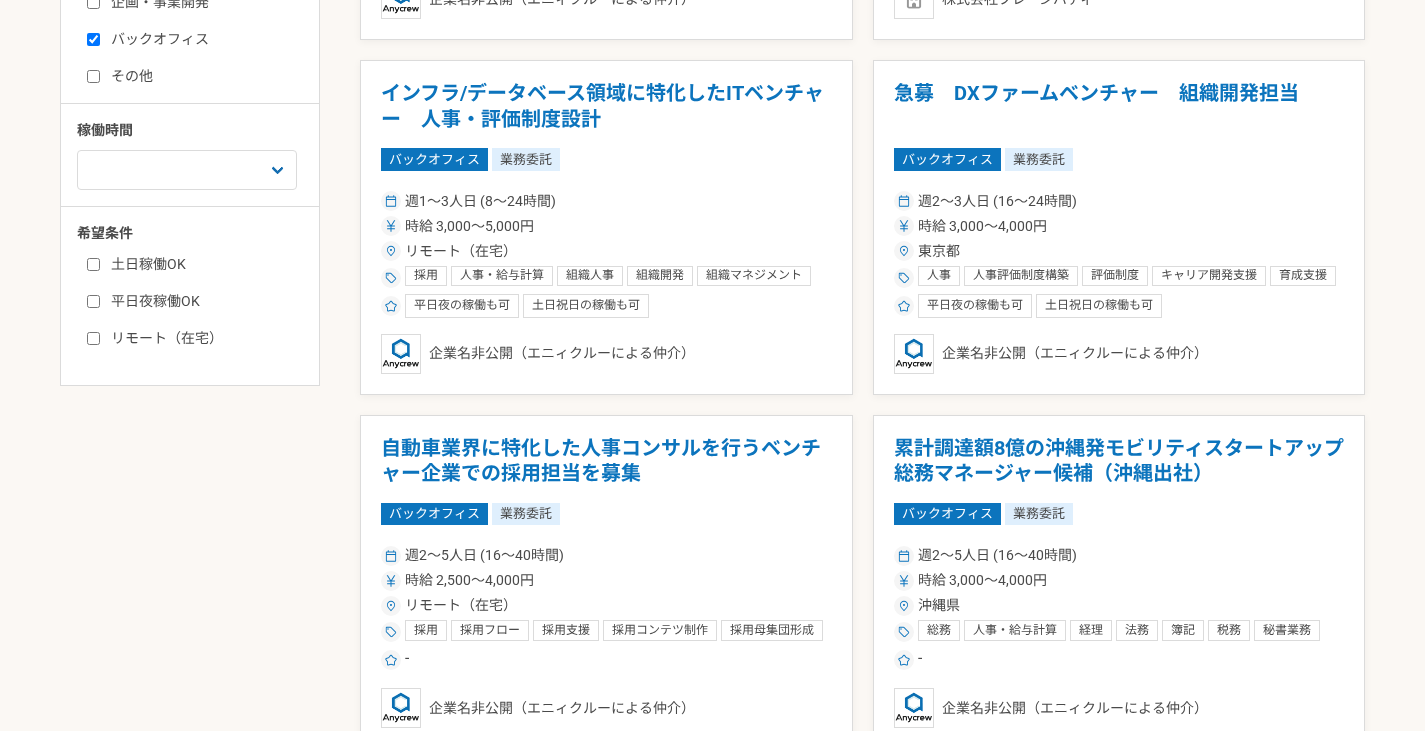 scroll, scrollTop: 388, scrollLeft: 0, axis: vertical 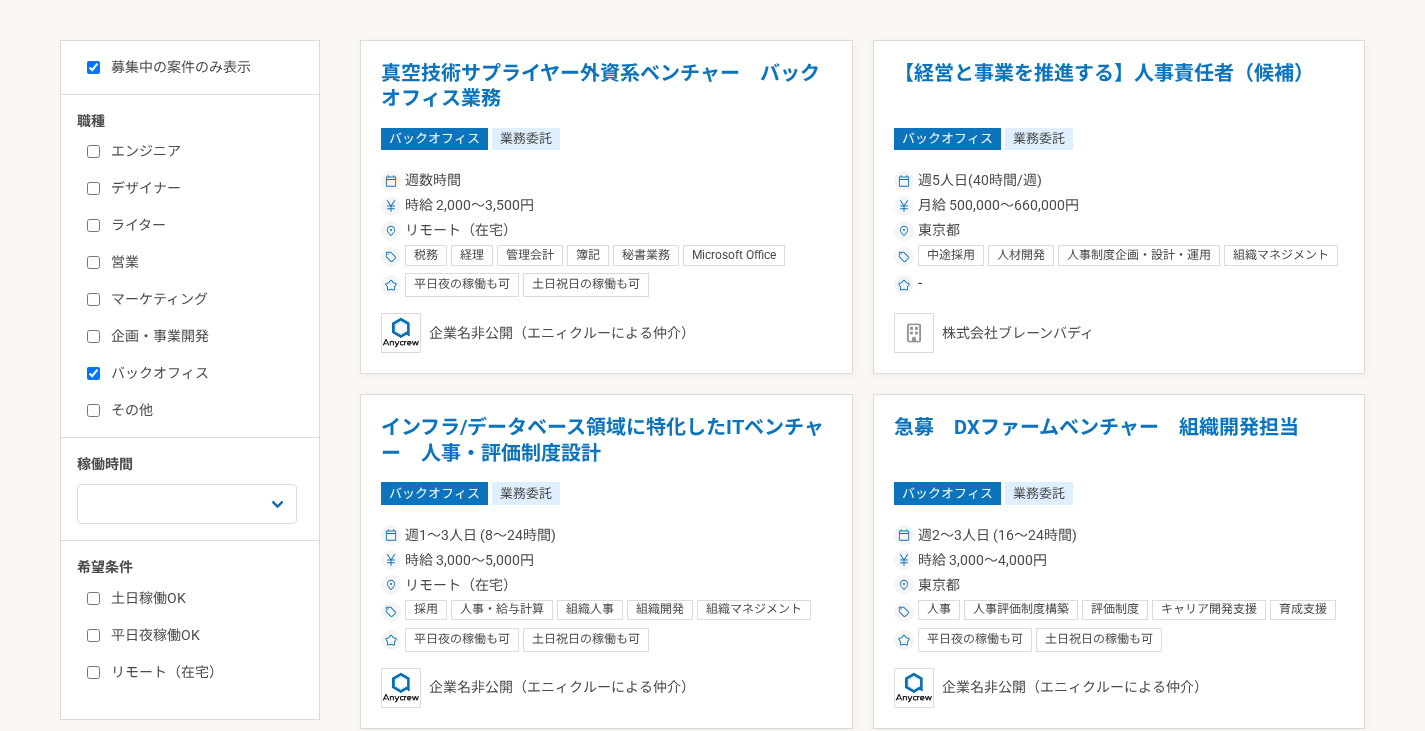 click on "バックオフィス" at bounding box center [202, 373] 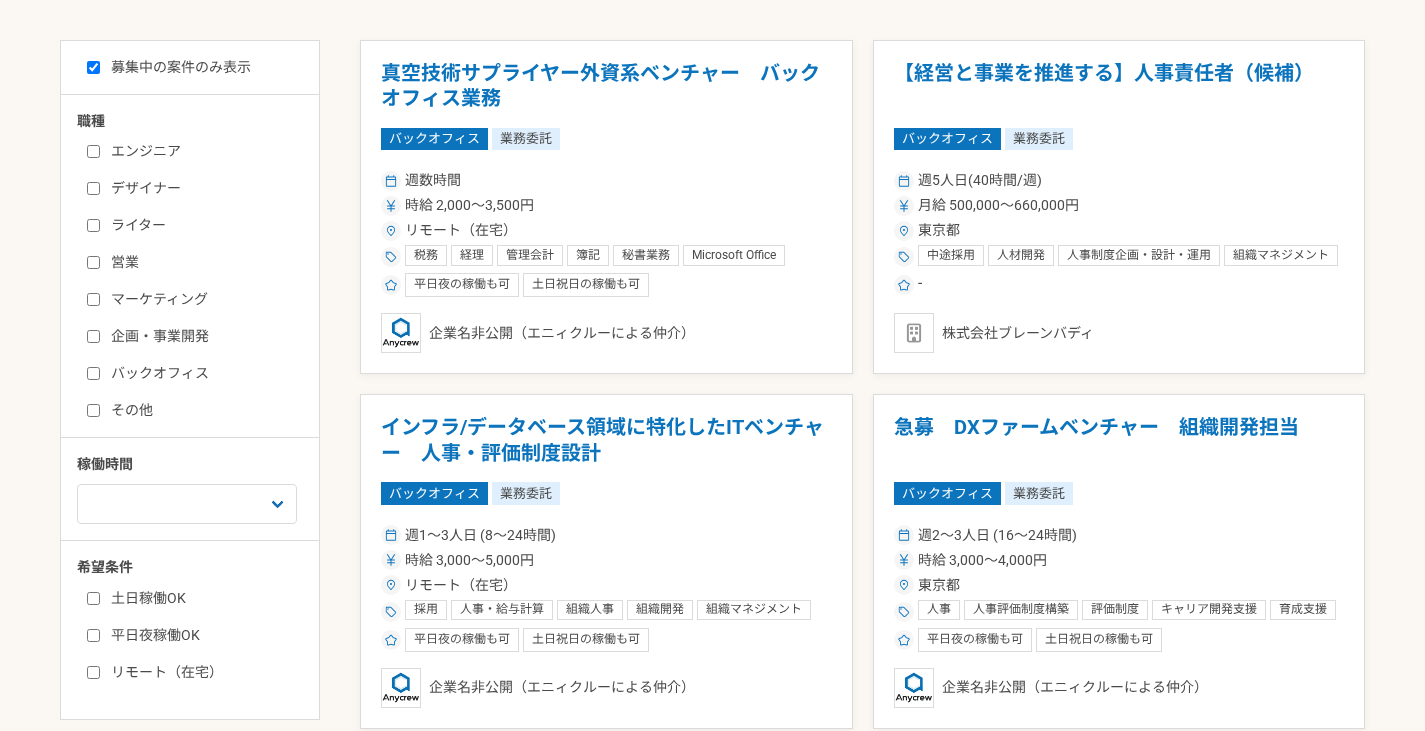 checkbox on "false" 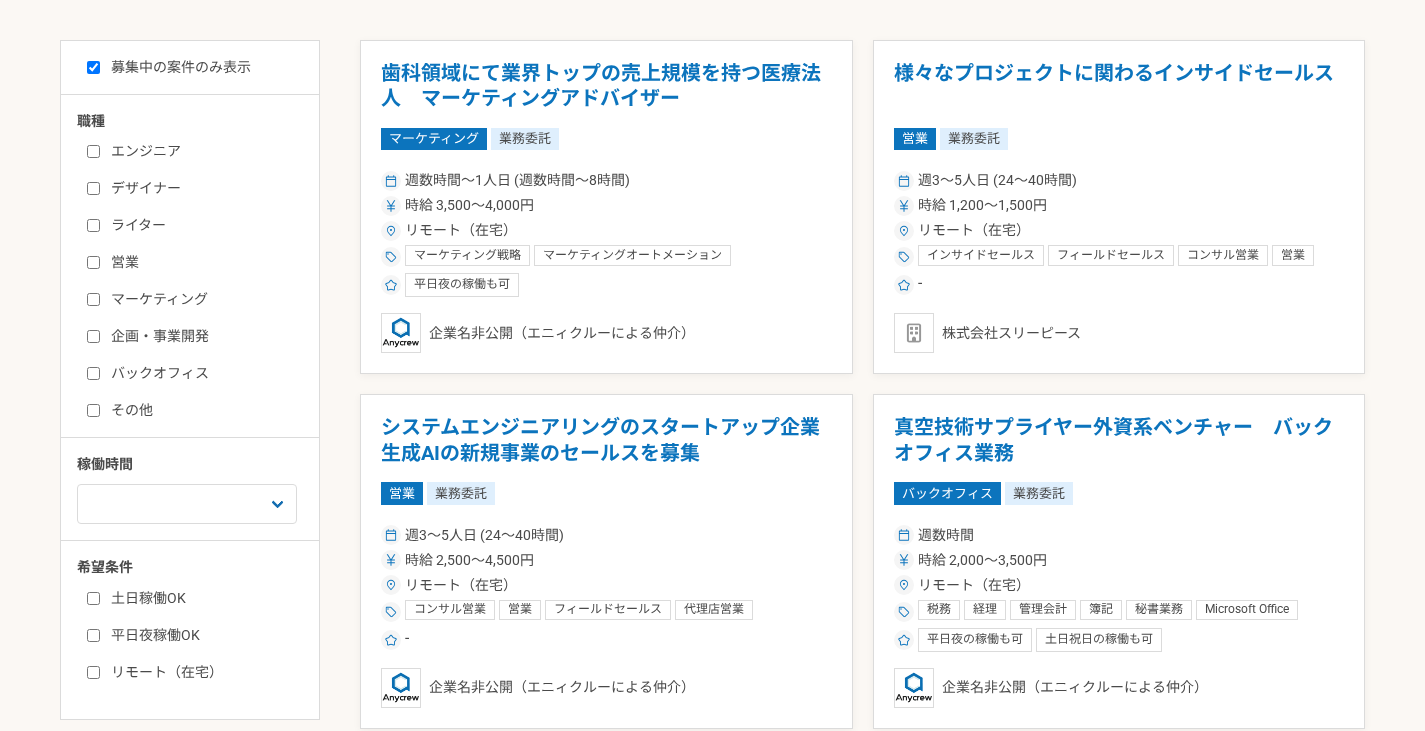 click on "その他" at bounding box center [202, 410] 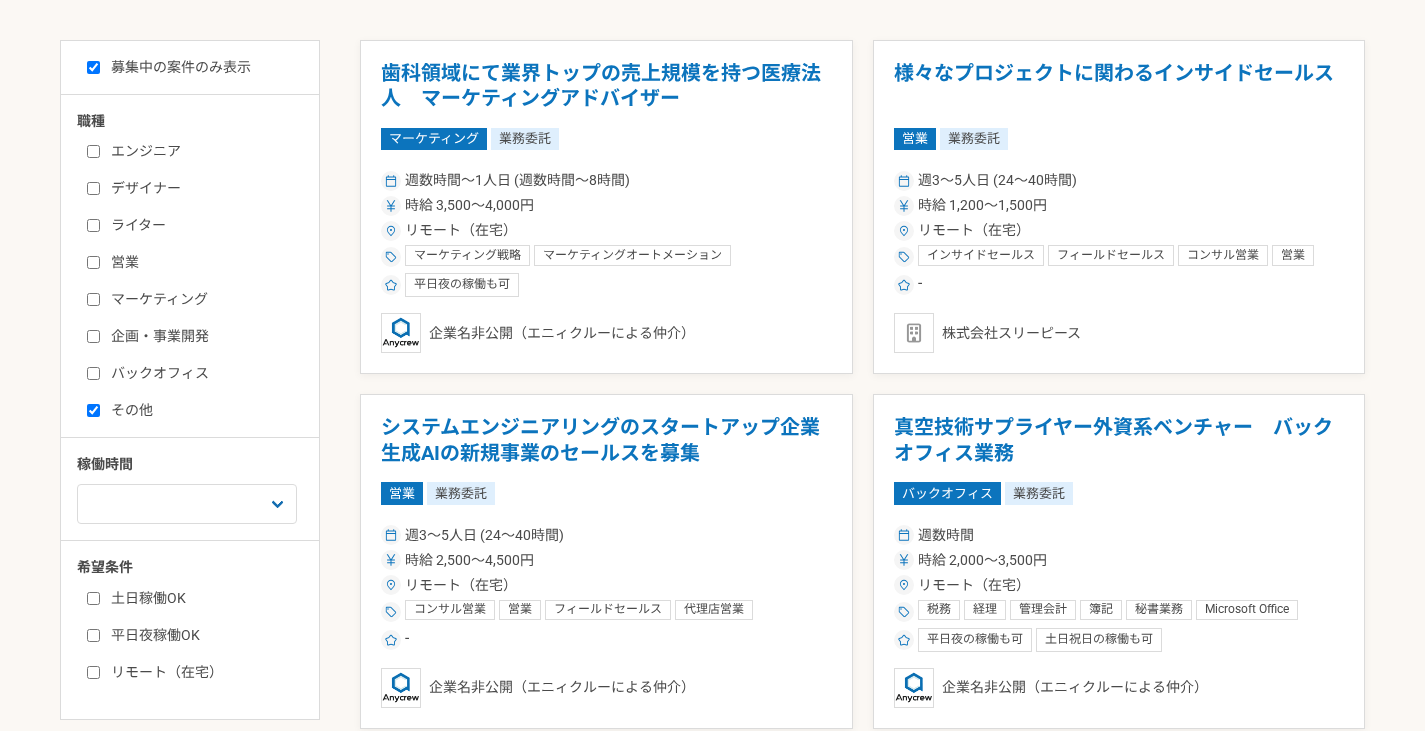 checkbox on "true" 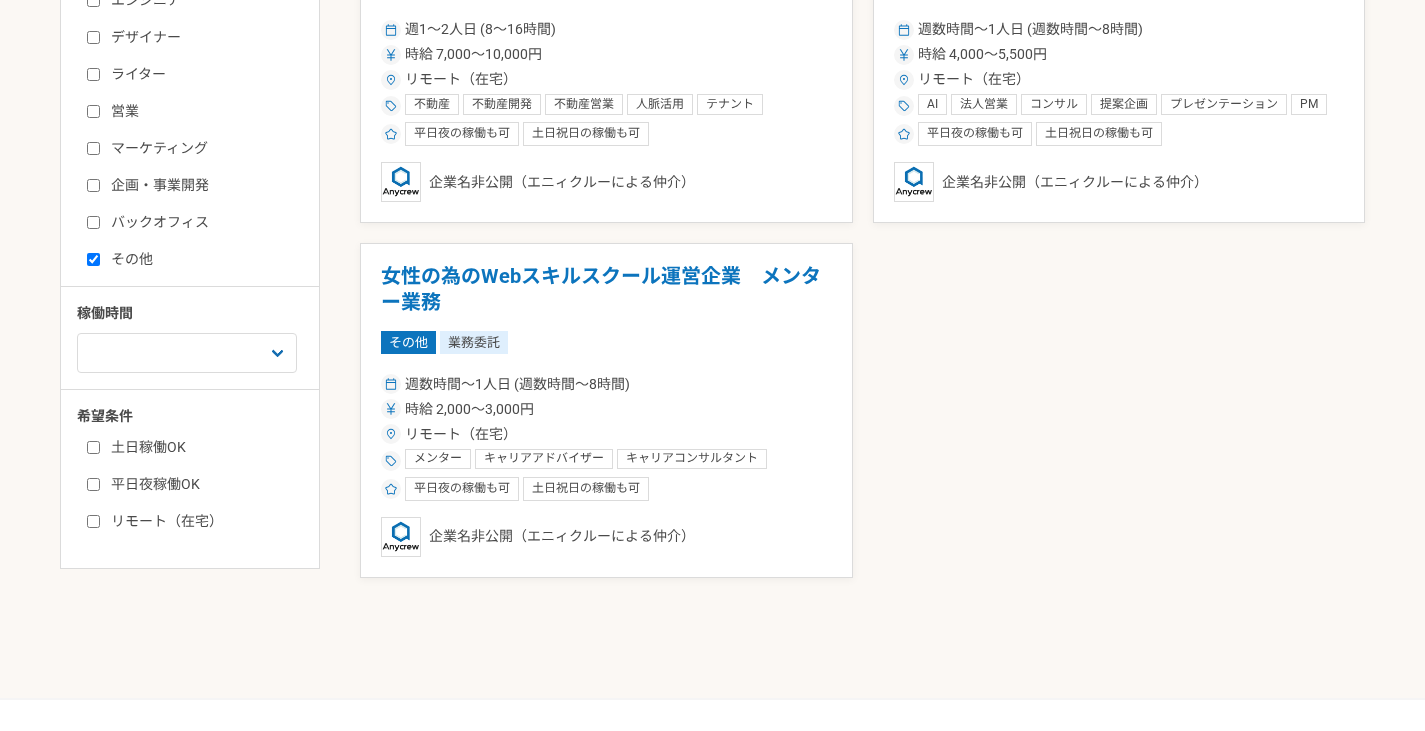 scroll, scrollTop: 555, scrollLeft: 0, axis: vertical 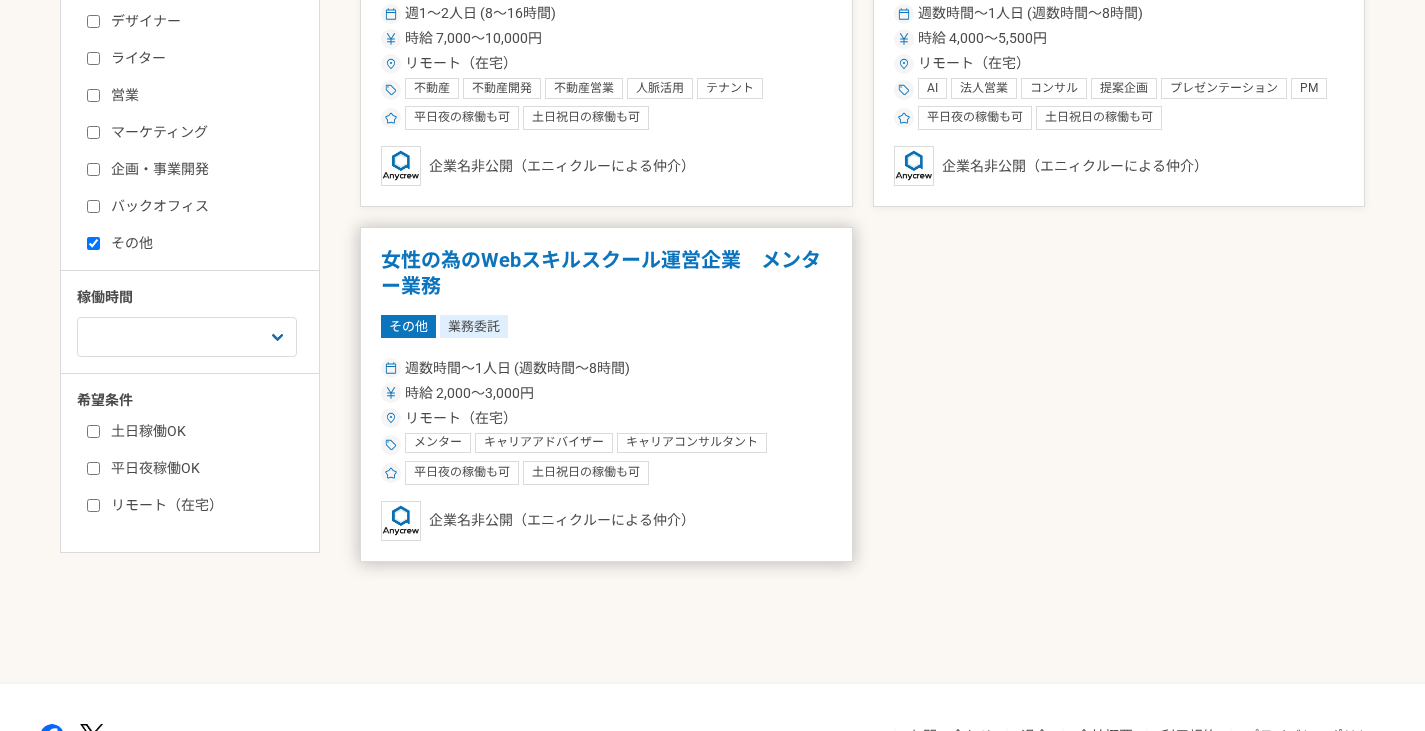 click on "週数時間〜1人日 (週数時間〜8時間) 時給 2,000〜3,000円 リモート（在宅） メンター キャリアアドバイザー キャリアコンサルタント キャリアアドバイス 人材育成 人材 CA 転職活動アドバイス Webデザイン 動画編集 平日夜の稼働も可 土日祝日の稼働も可" at bounding box center (606, 419) 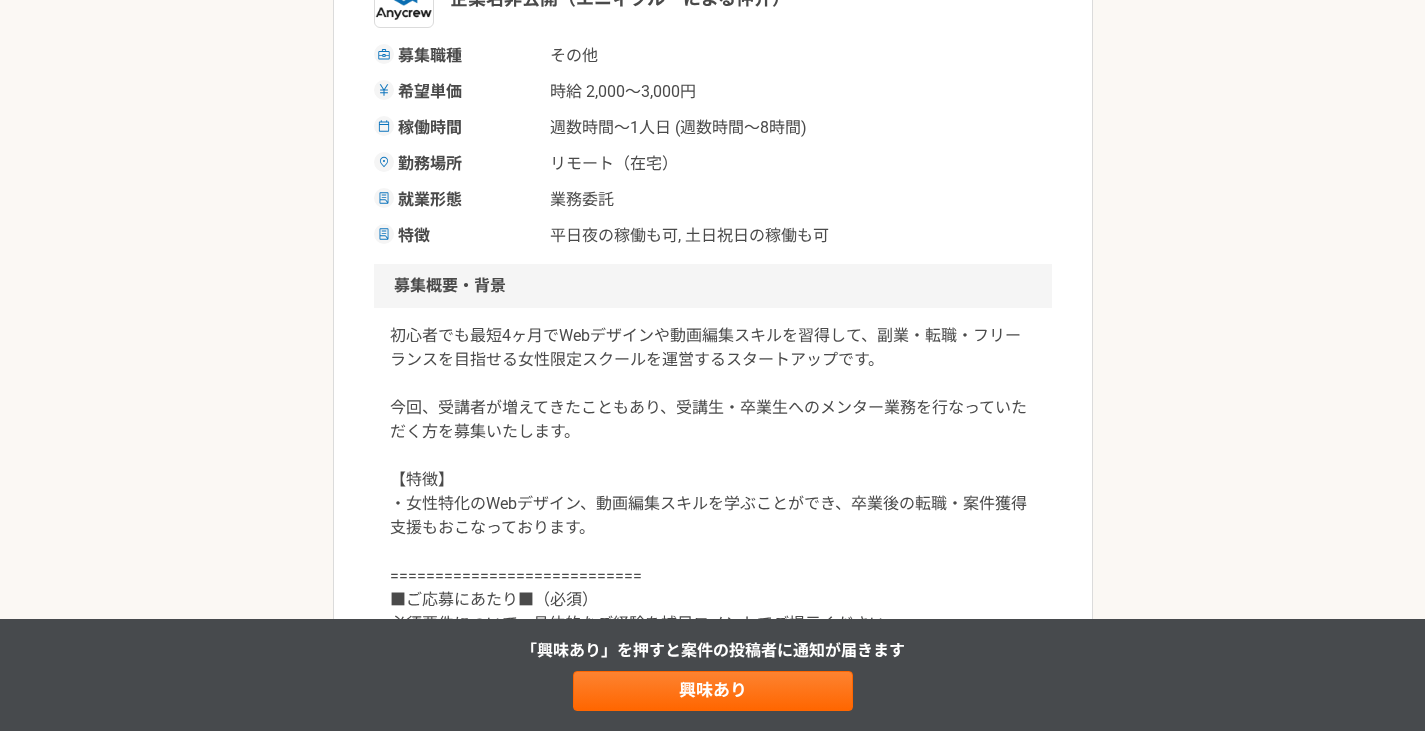 scroll, scrollTop: 500, scrollLeft: 0, axis: vertical 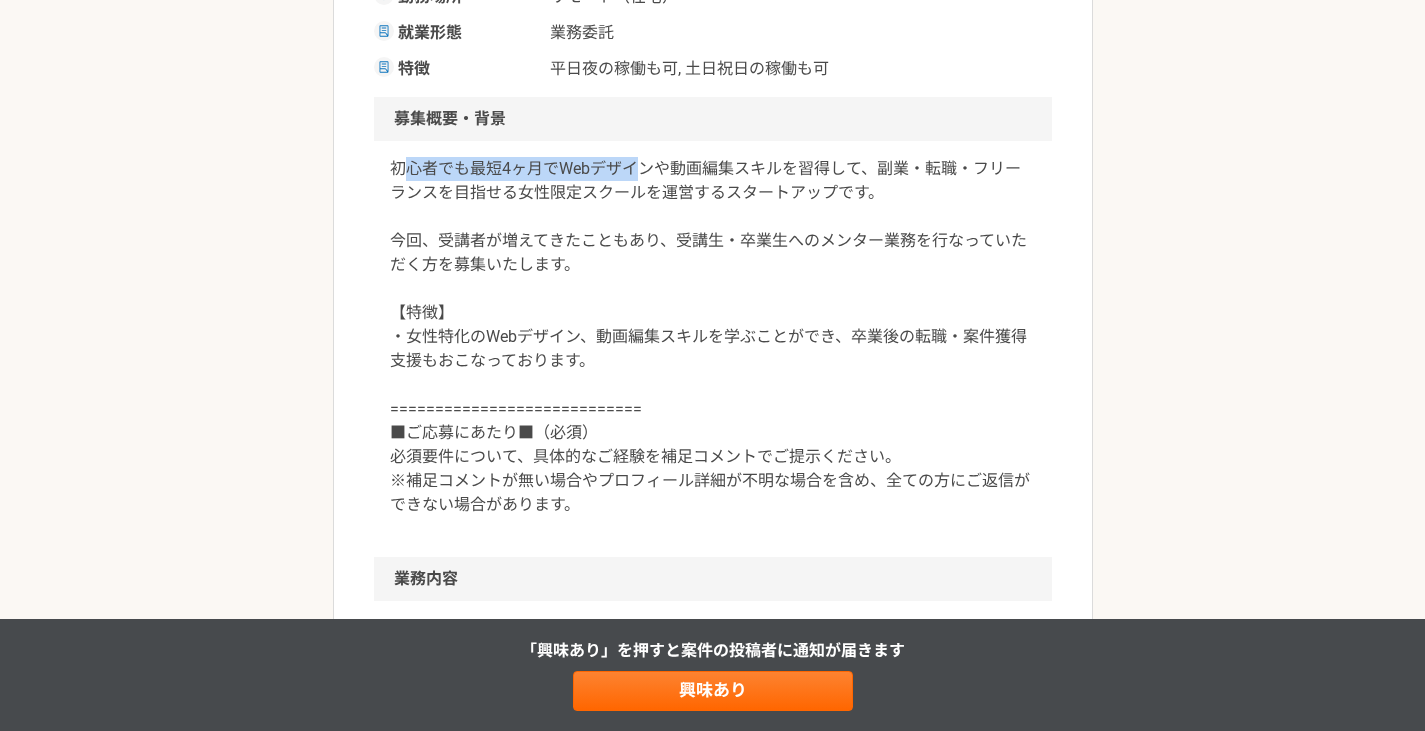 drag, startPoint x: 399, startPoint y: 166, endPoint x: 642, endPoint y: 166, distance: 243 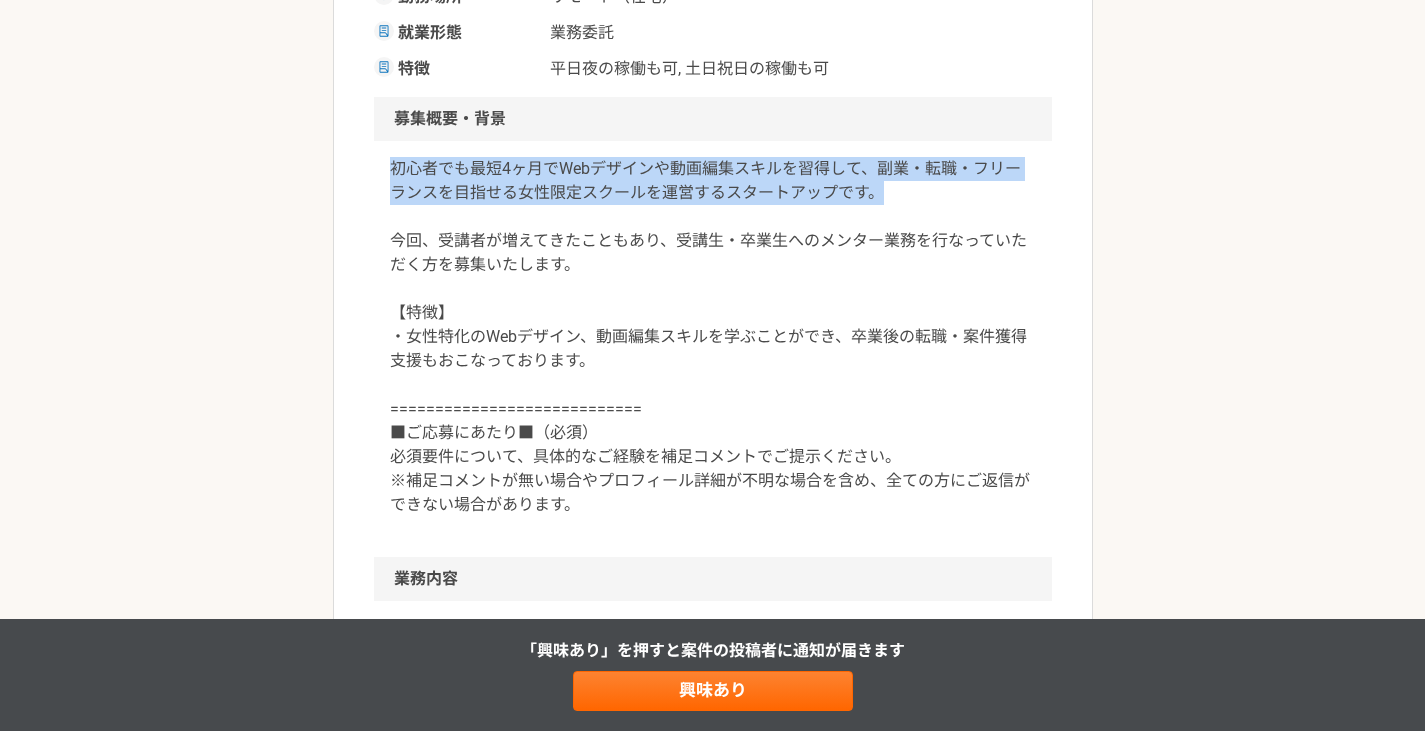 drag, startPoint x: 381, startPoint y: 167, endPoint x: 908, endPoint y: 186, distance: 527.3424 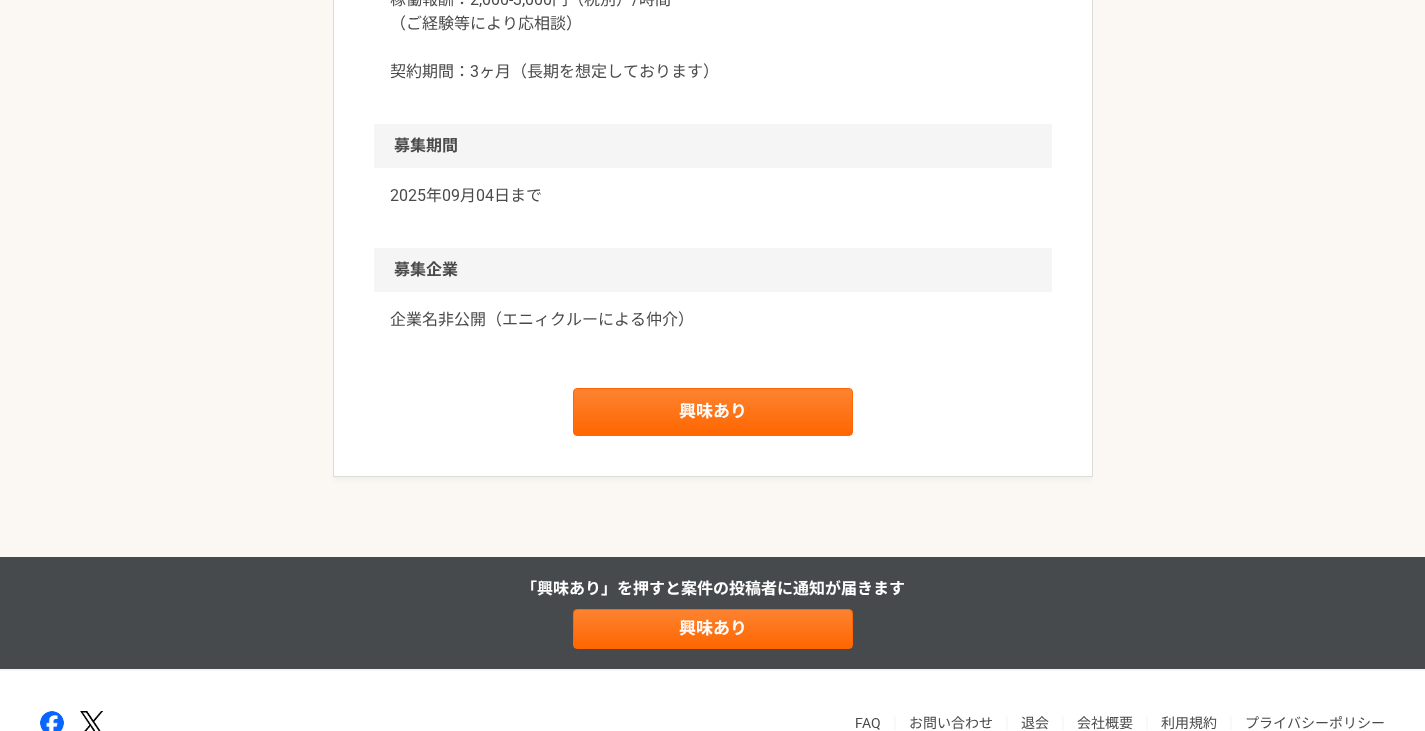 scroll, scrollTop: 1988, scrollLeft: 0, axis: vertical 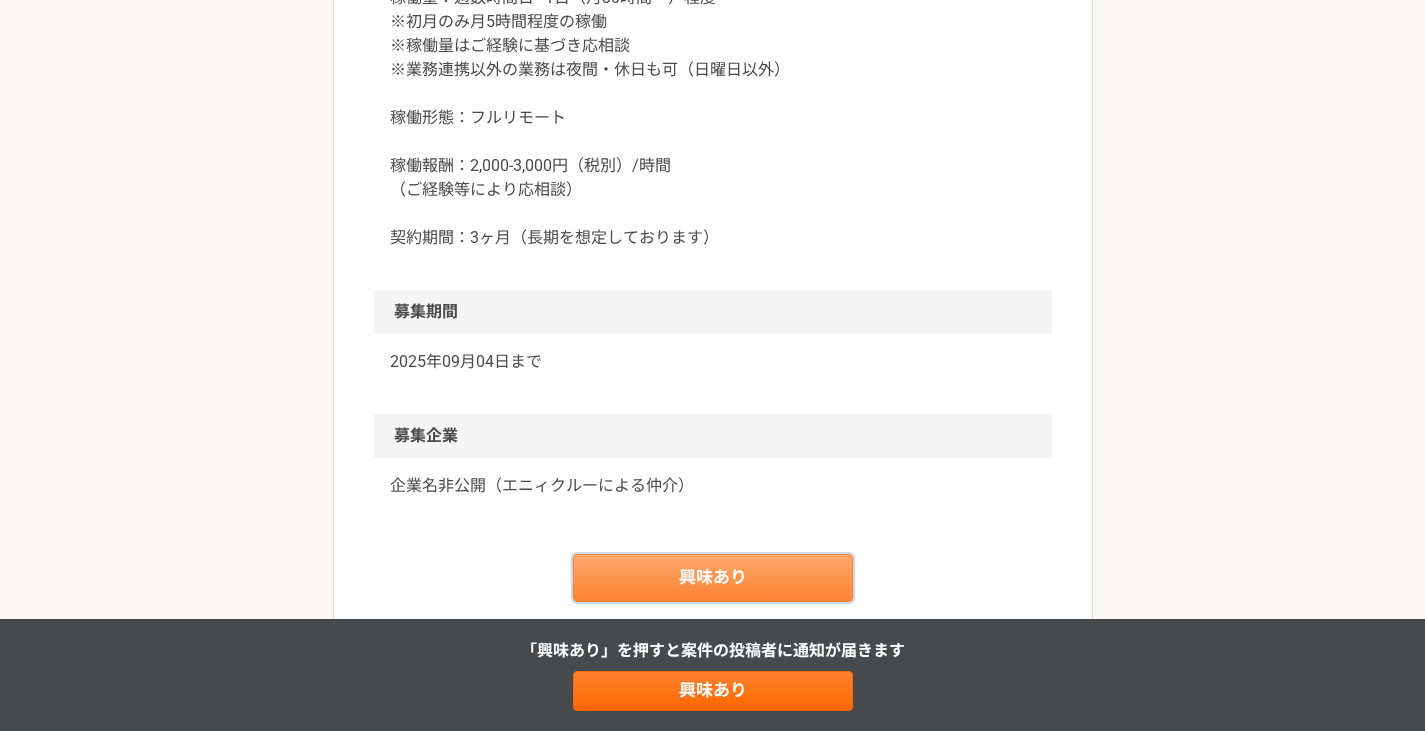 click on "興味あり" at bounding box center [713, 578] 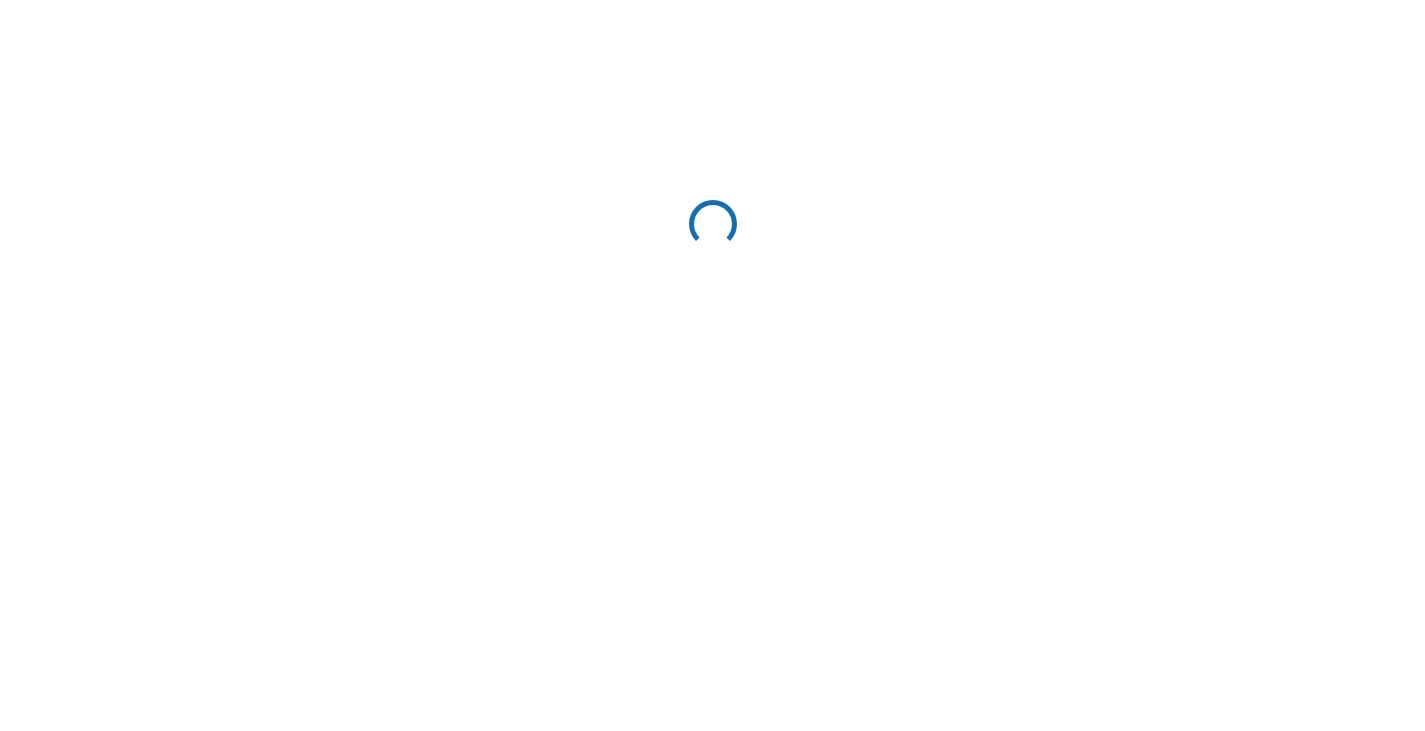 scroll, scrollTop: 0, scrollLeft: 0, axis: both 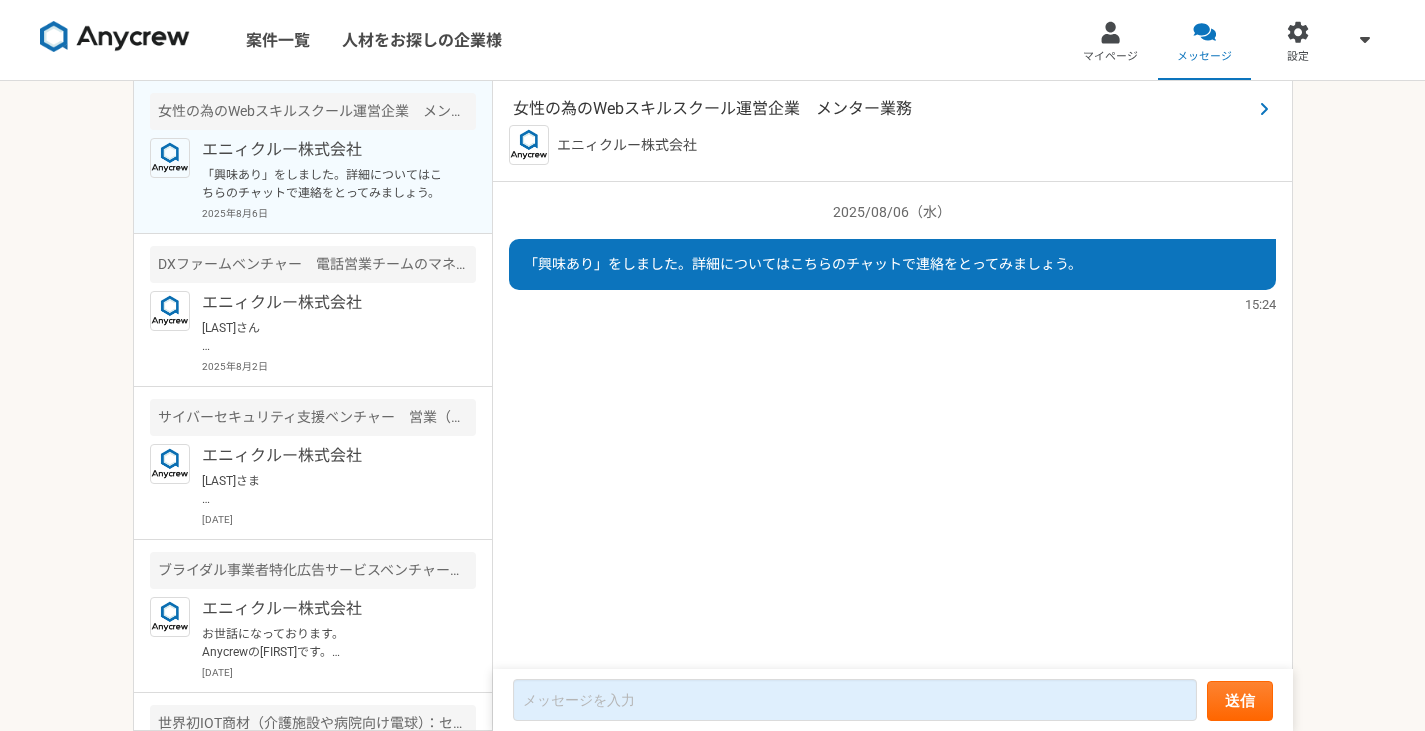 click on "女性の為のWebスキルスクール運営企業　メンター業務" at bounding box center [882, 109] 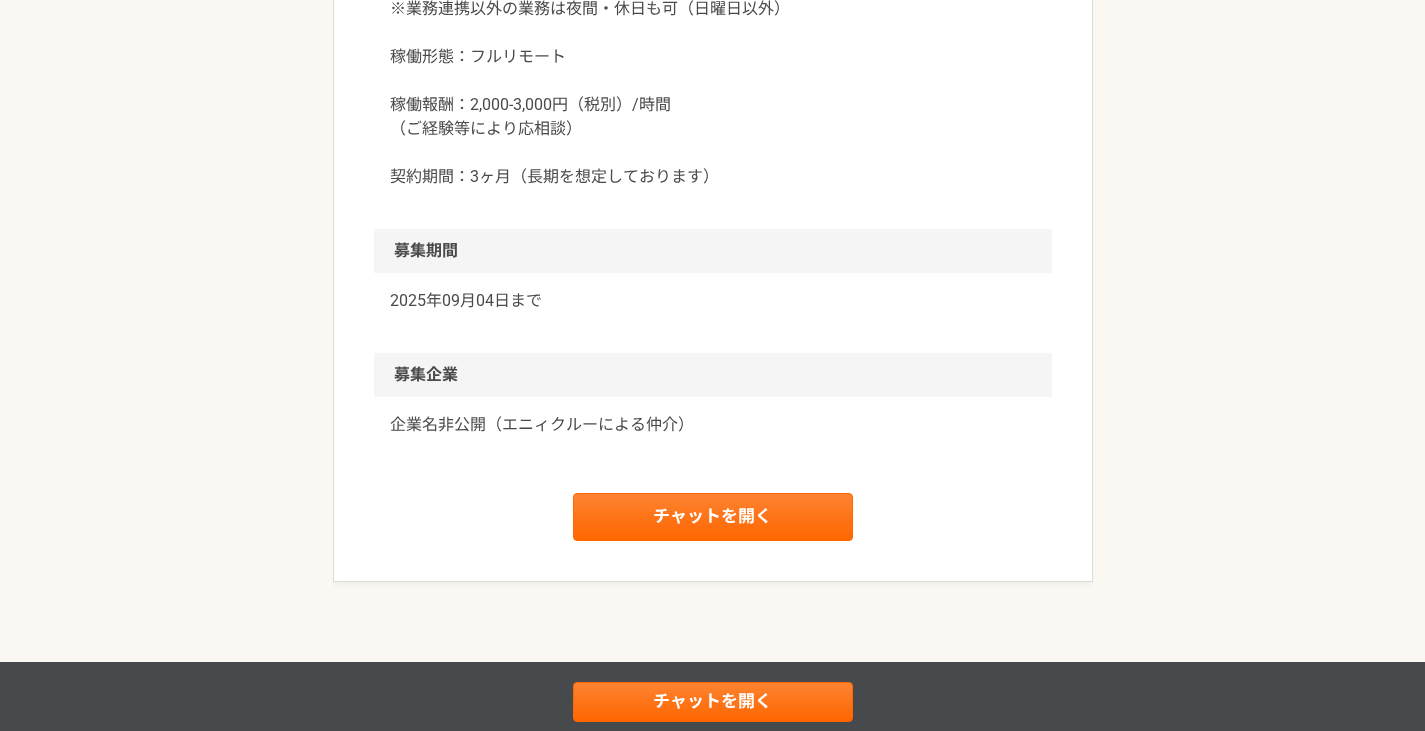 scroll, scrollTop: 2154, scrollLeft: 0, axis: vertical 